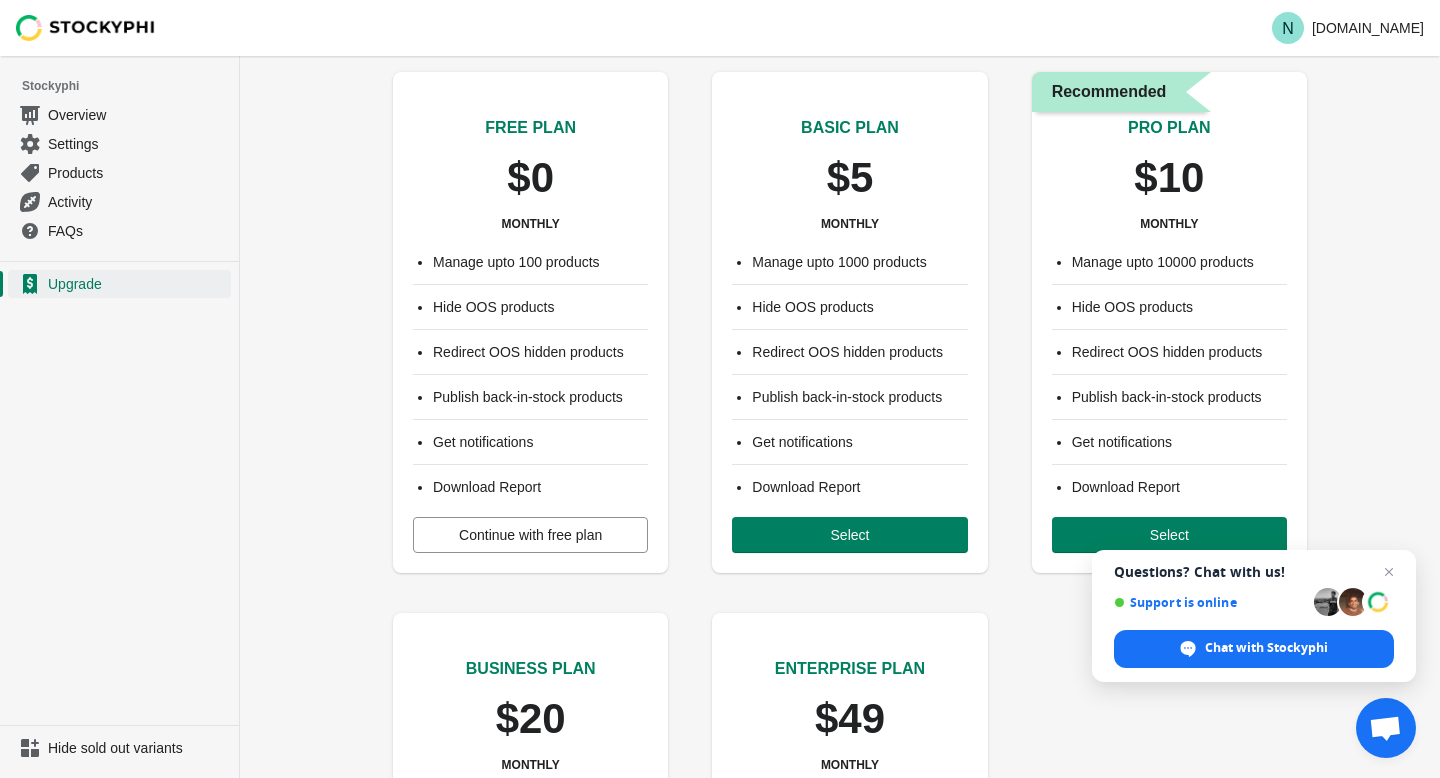 scroll, scrollTop: 50, scrollLeft: 0, axis: vertical 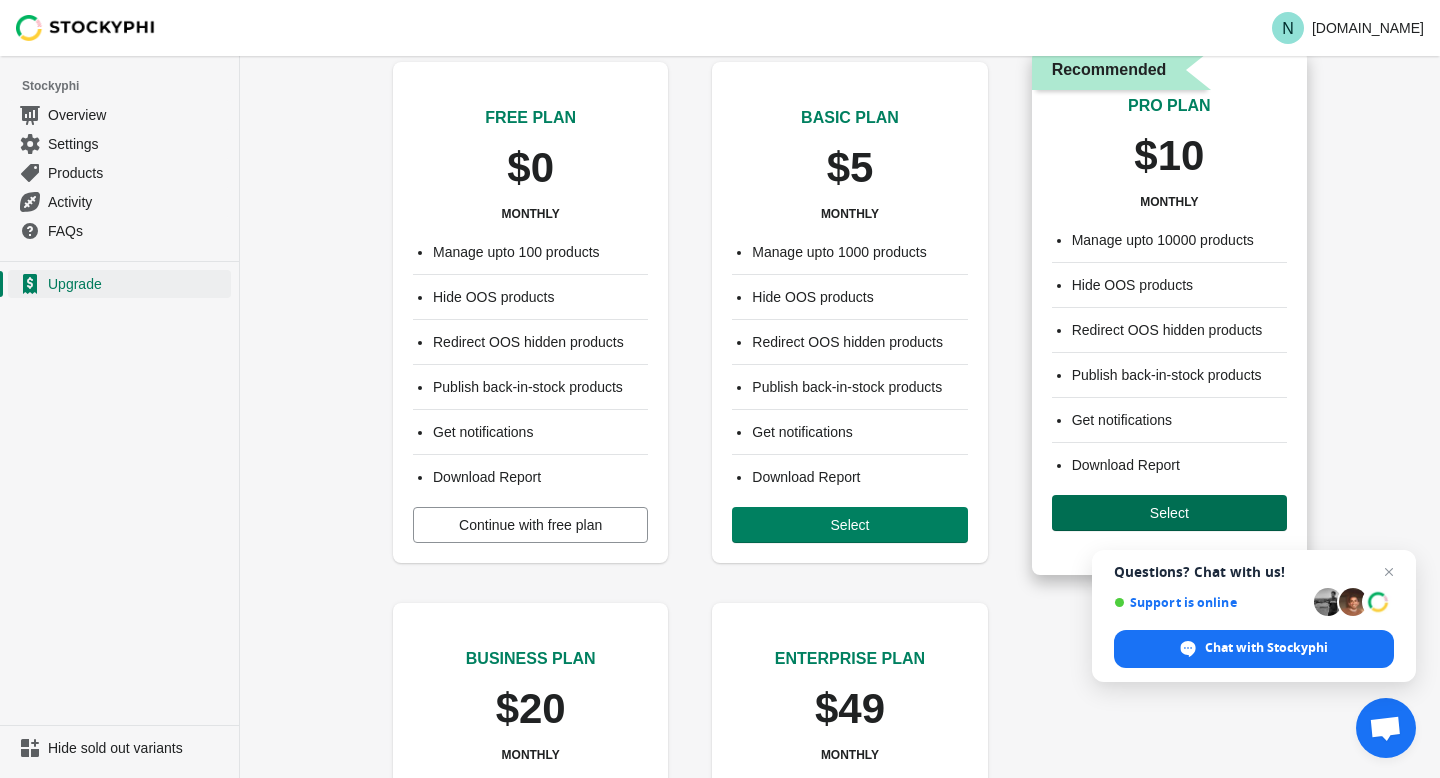 click on "Select" at bounding box center [1169, 513] 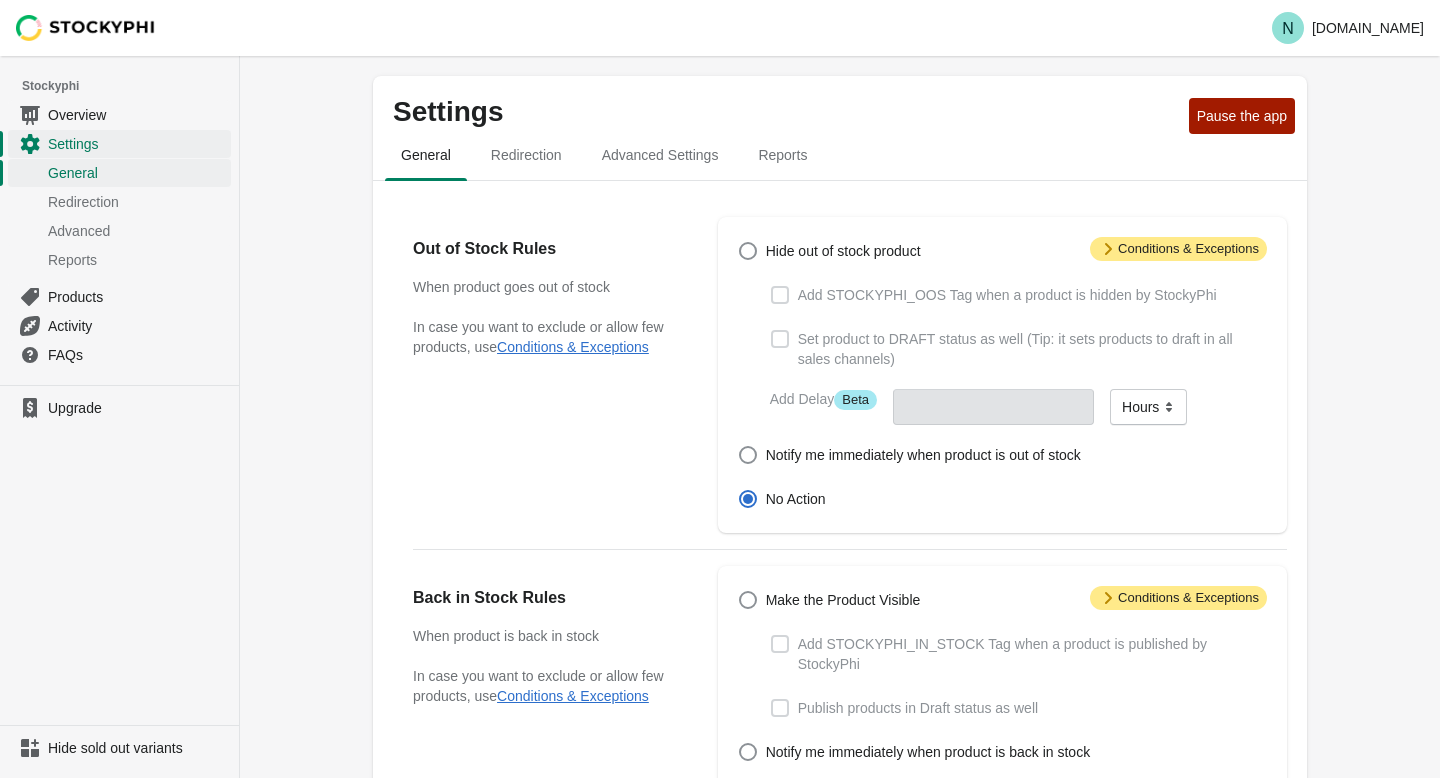 scroll, scrollTop: 0, scrollLeft: 0, axis: both 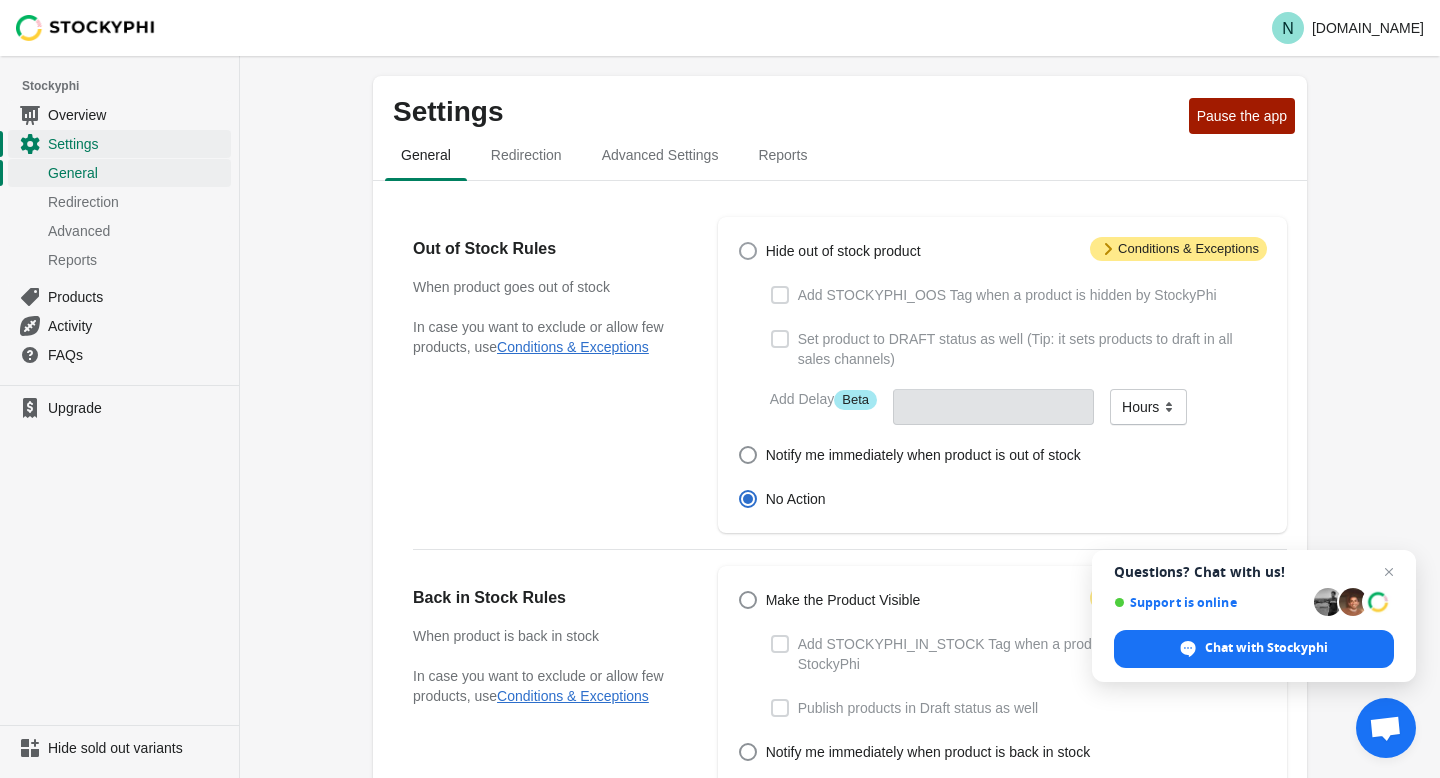click at bounding box center (748, 251) 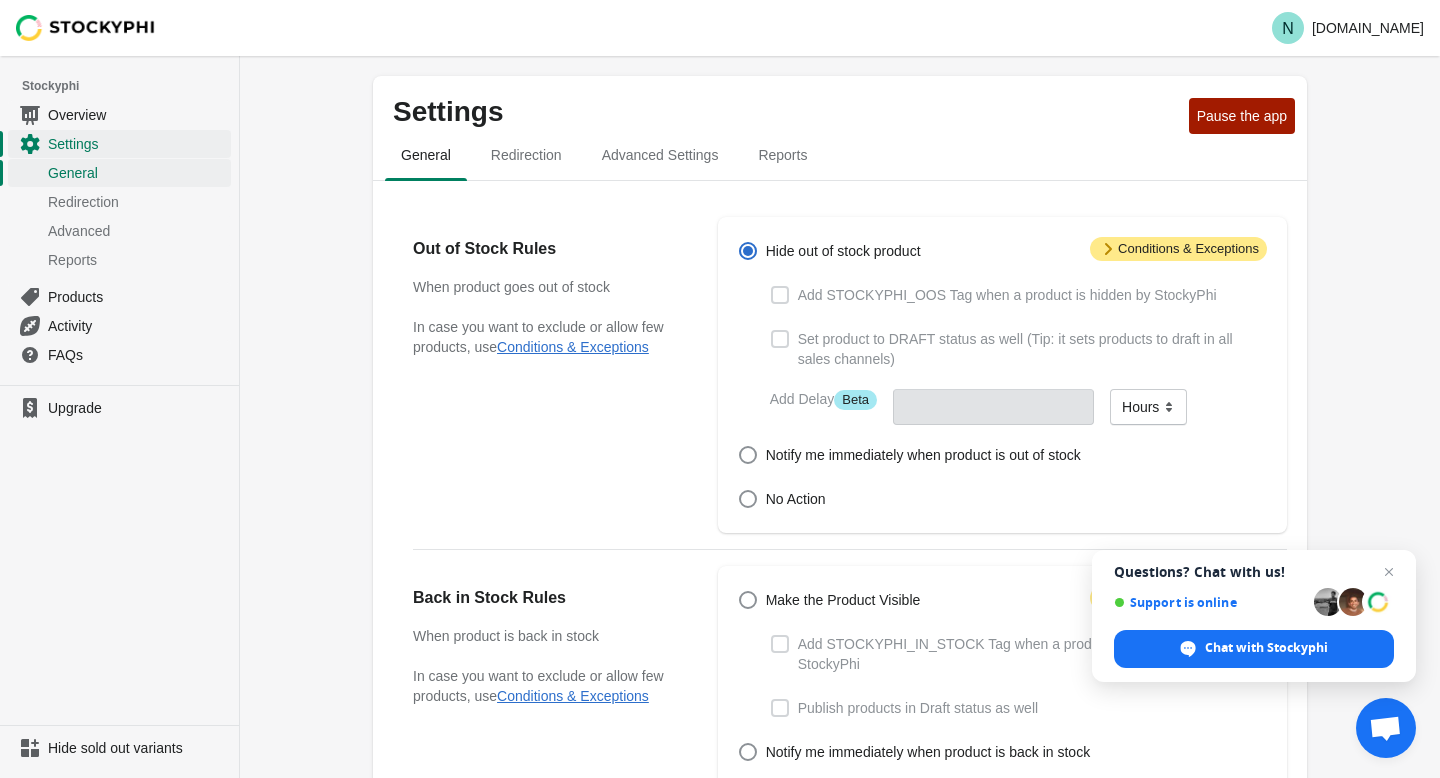 type 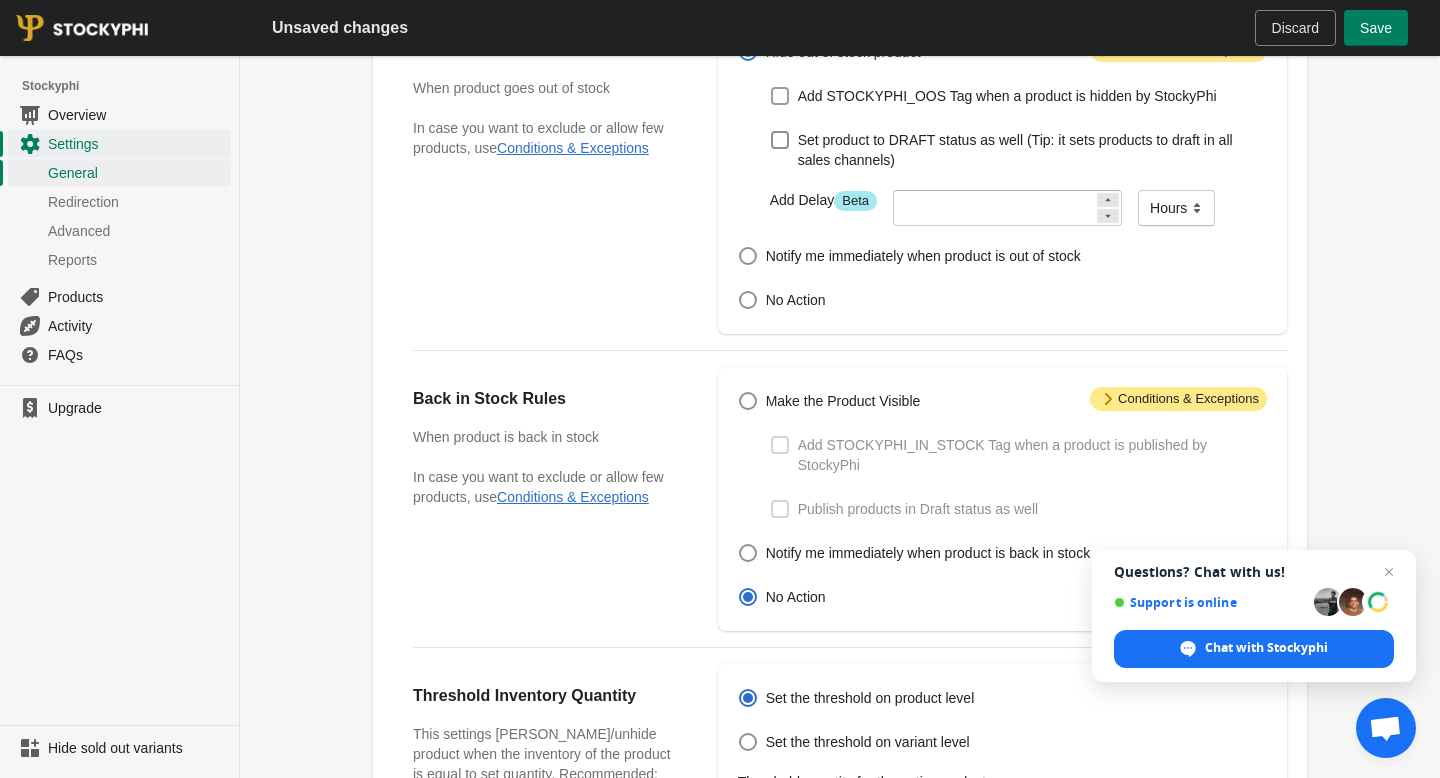 scroll, scrollTop: 203, scrollLeft: 0, axis: vertical 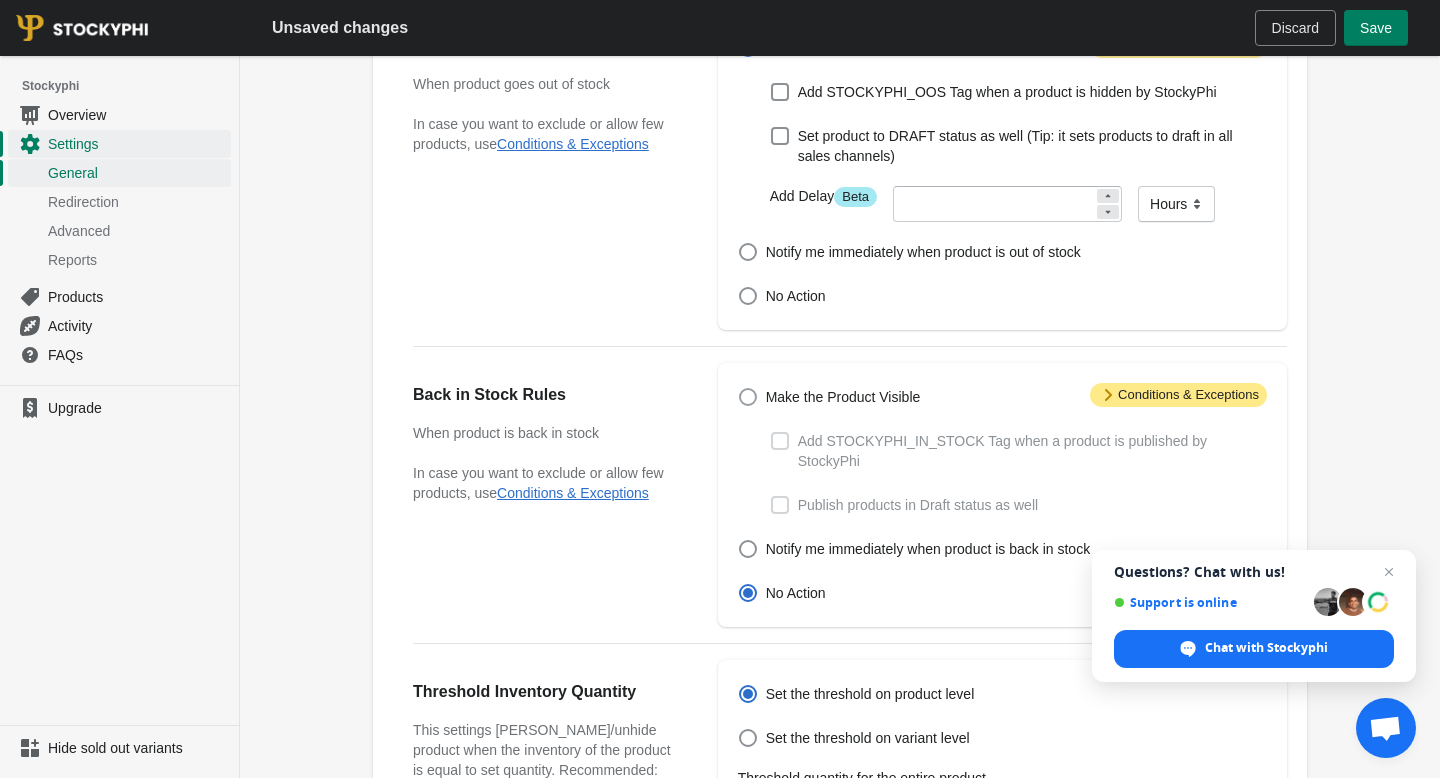 click at bounding box center (748, 397) 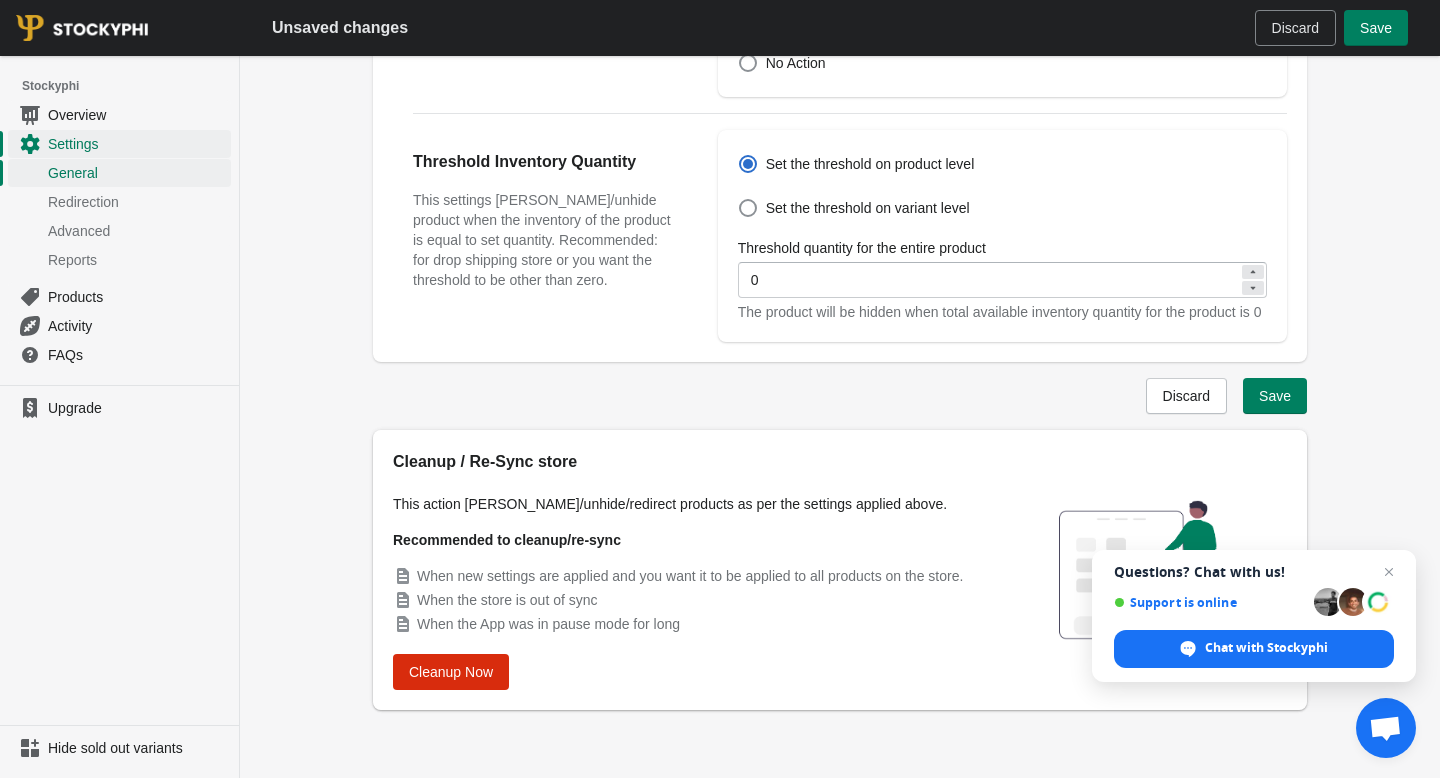 scroll, scrollTop: 753, scrollLeft: 0, axis: vertical 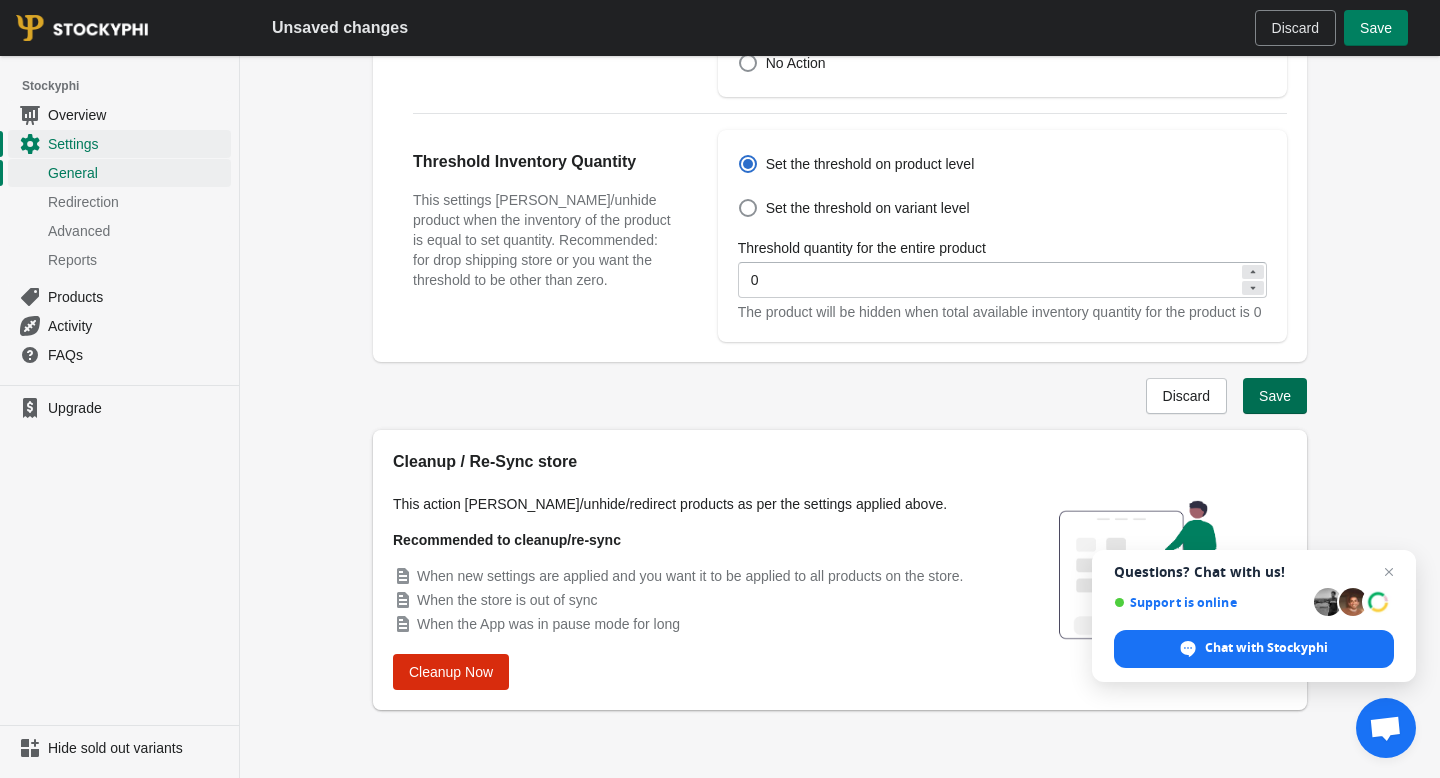 click on "Save" at bounding box center [1275, 396] 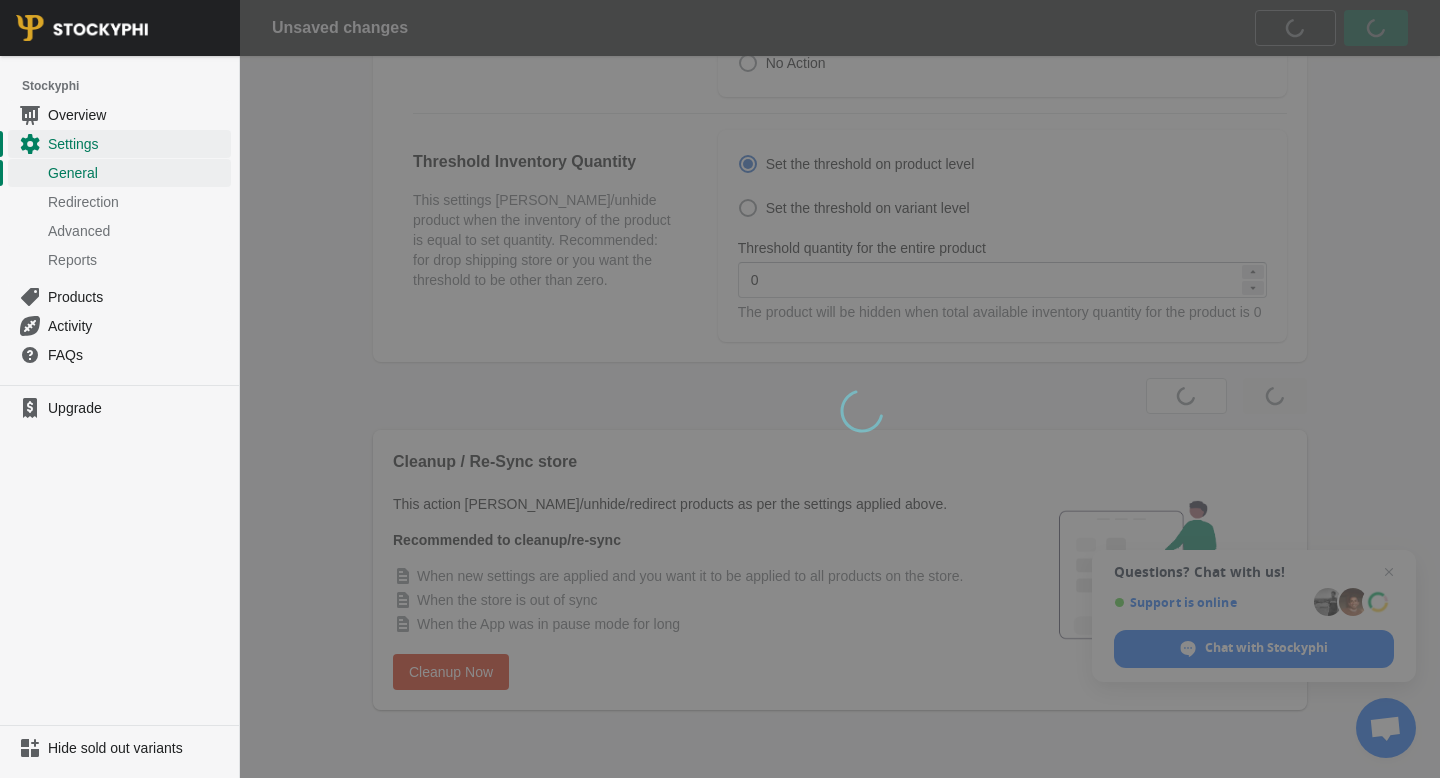 scroll, scrollTop: 701, scrollLeft: 0, axis: vertical 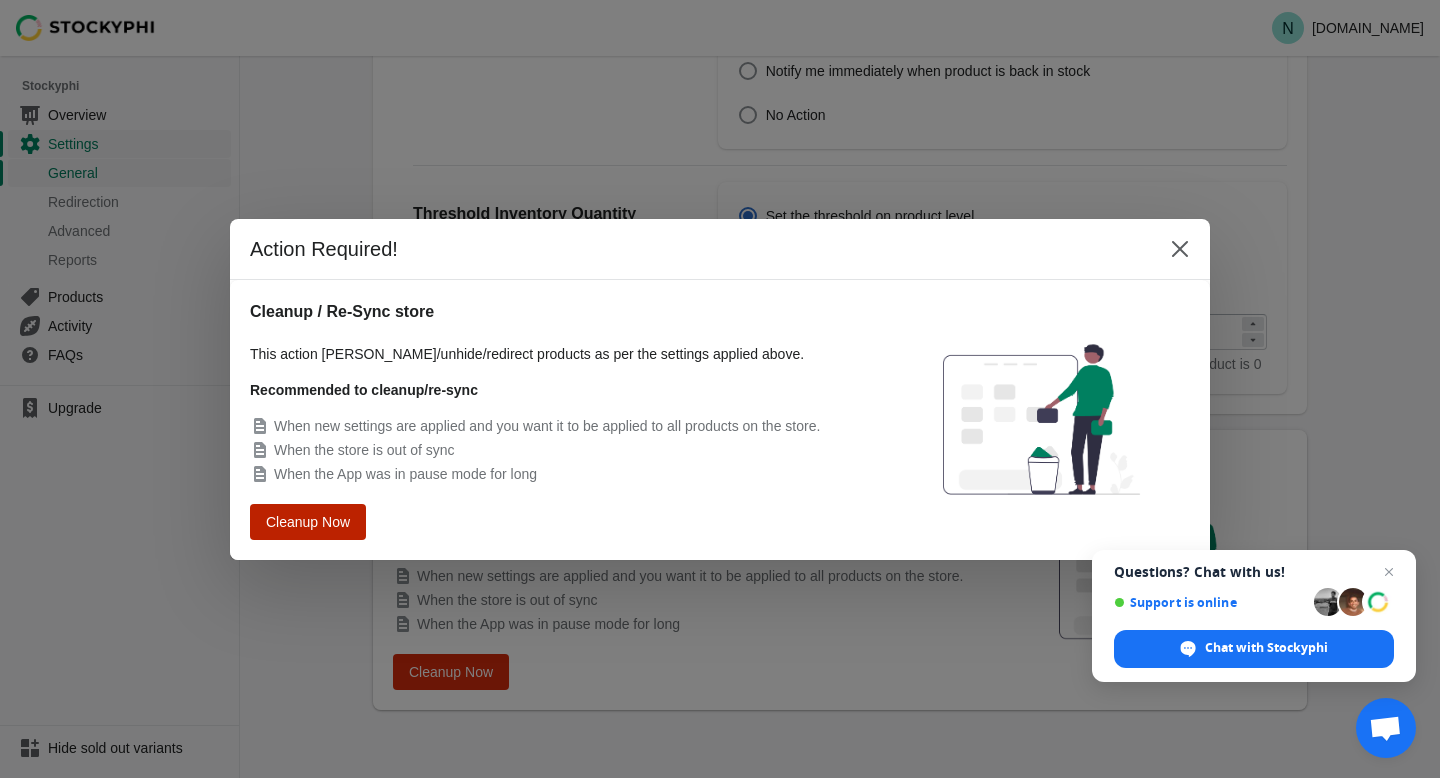 click on "Cleanup Now" at bounding box center [308, 521] 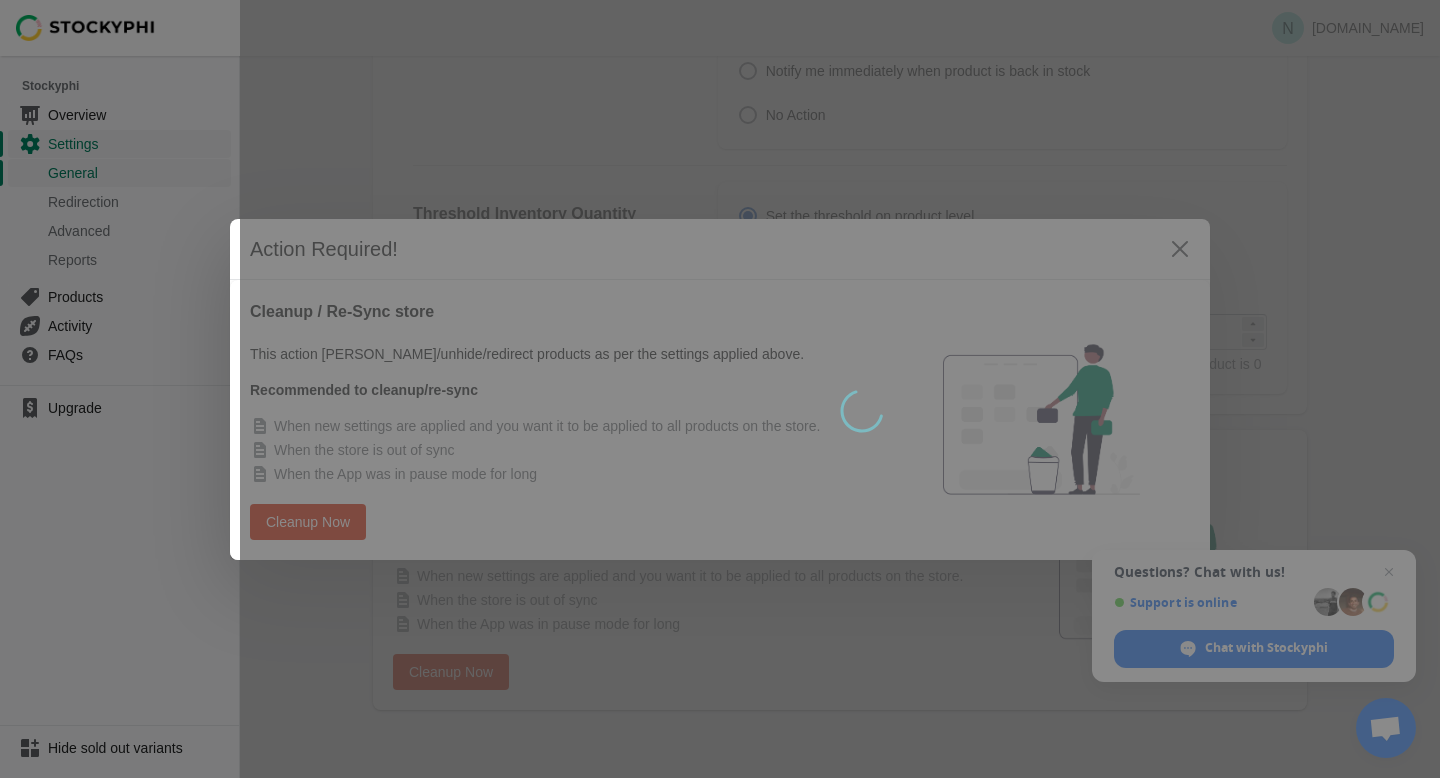 type 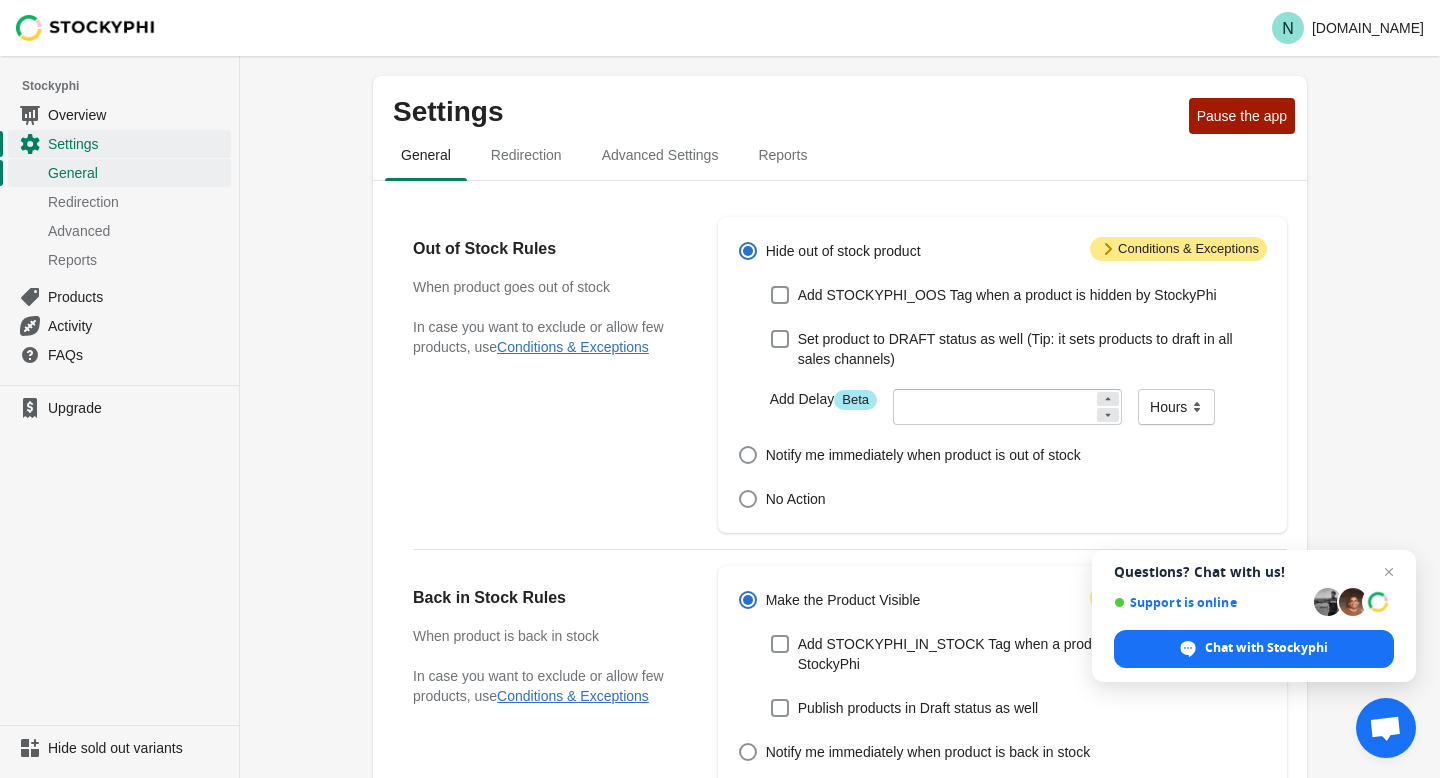 scroll, scrollTop: 701, scrollLeft: 0, axis: vertical 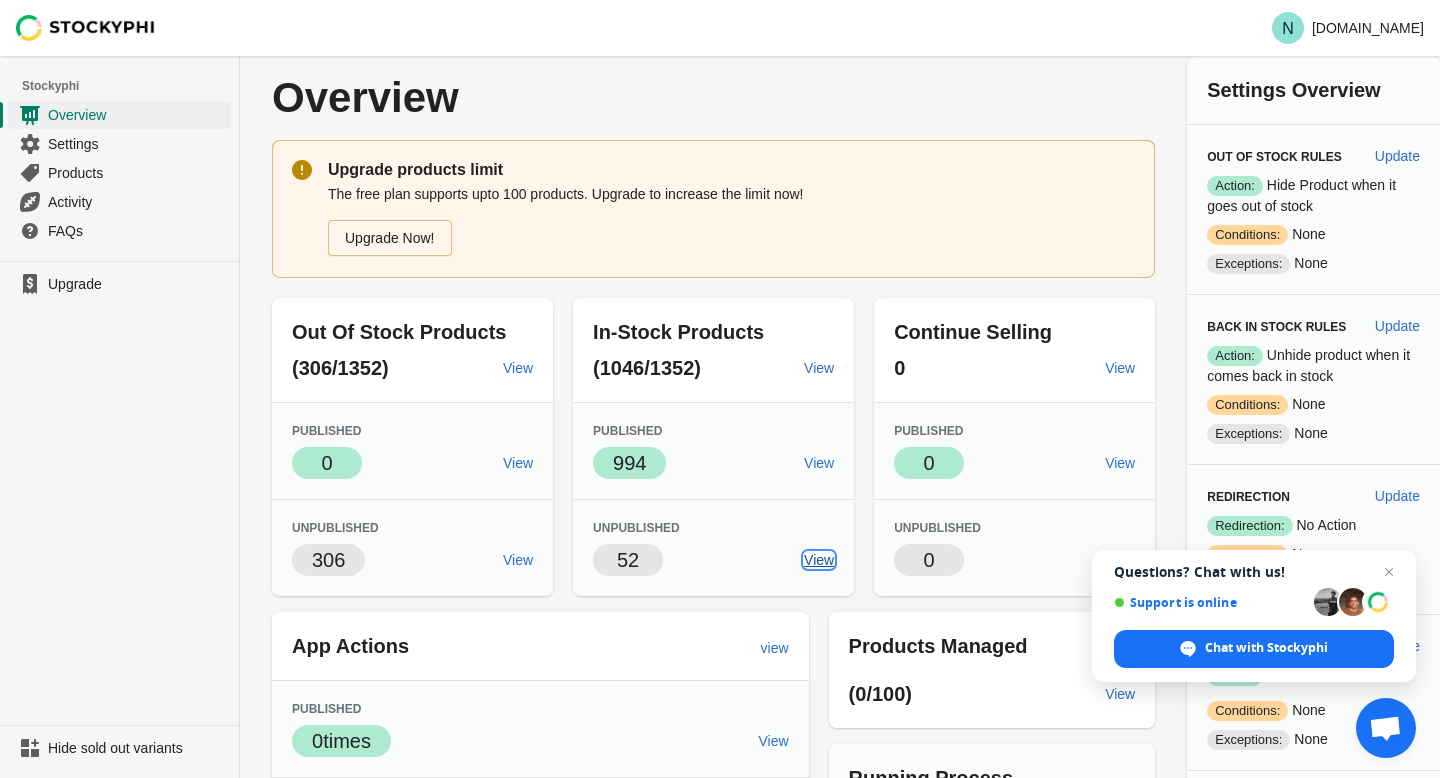 click on "View" at bounding box center (819, 560) 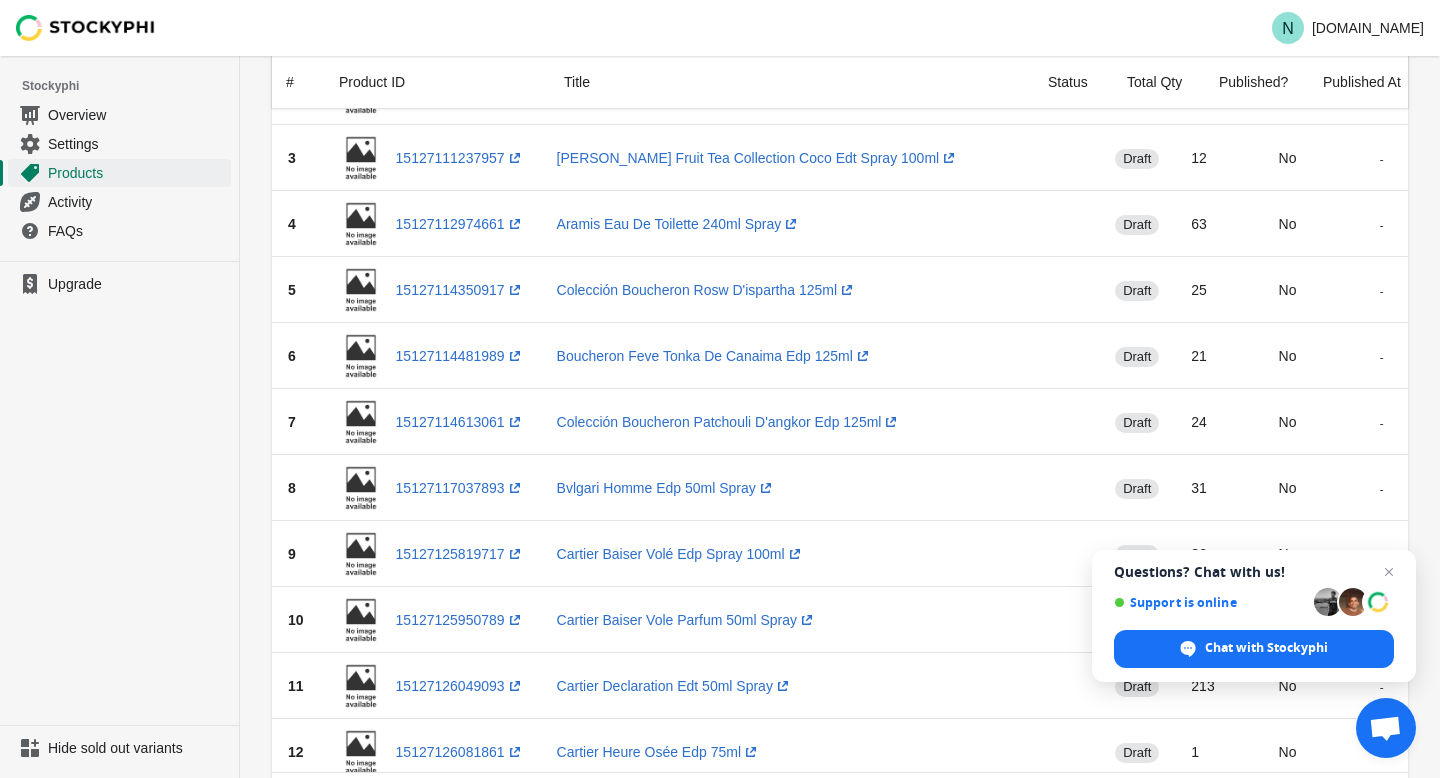 scroll, scrollTop: 0, scrollLeft: 0, axis: both 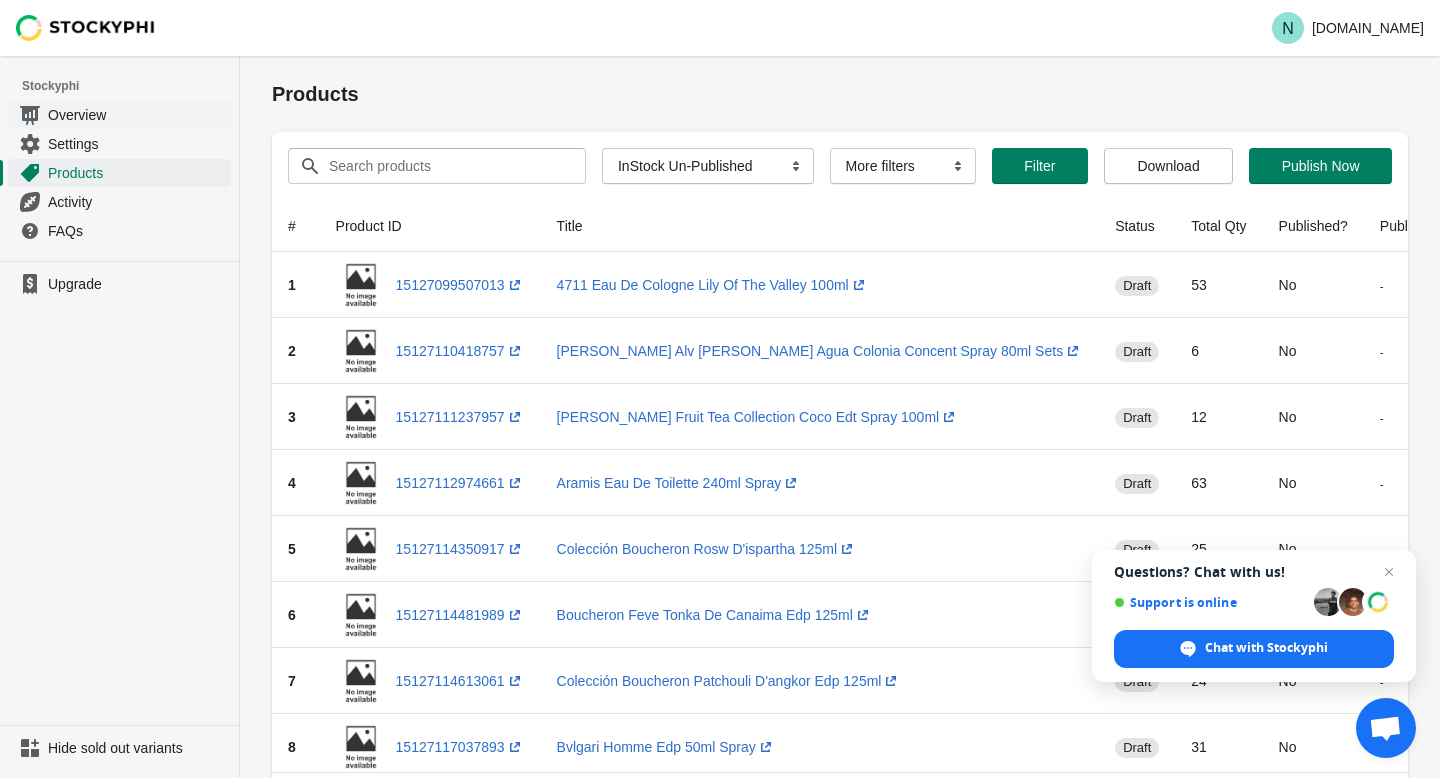 click on "Overview" at bounding box center [137, 115] 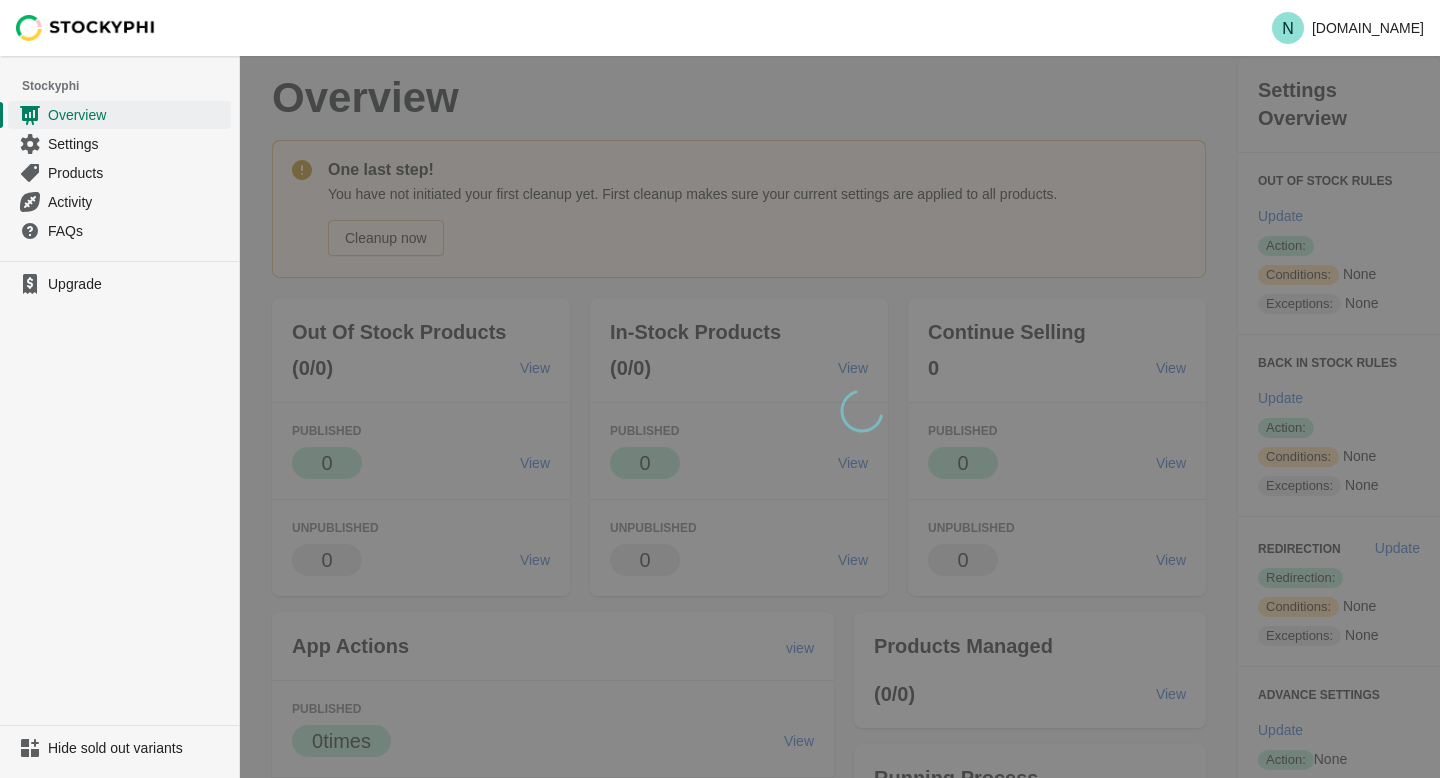 scroll, scrollTop: 0, scrollLeft: 0, axis: both 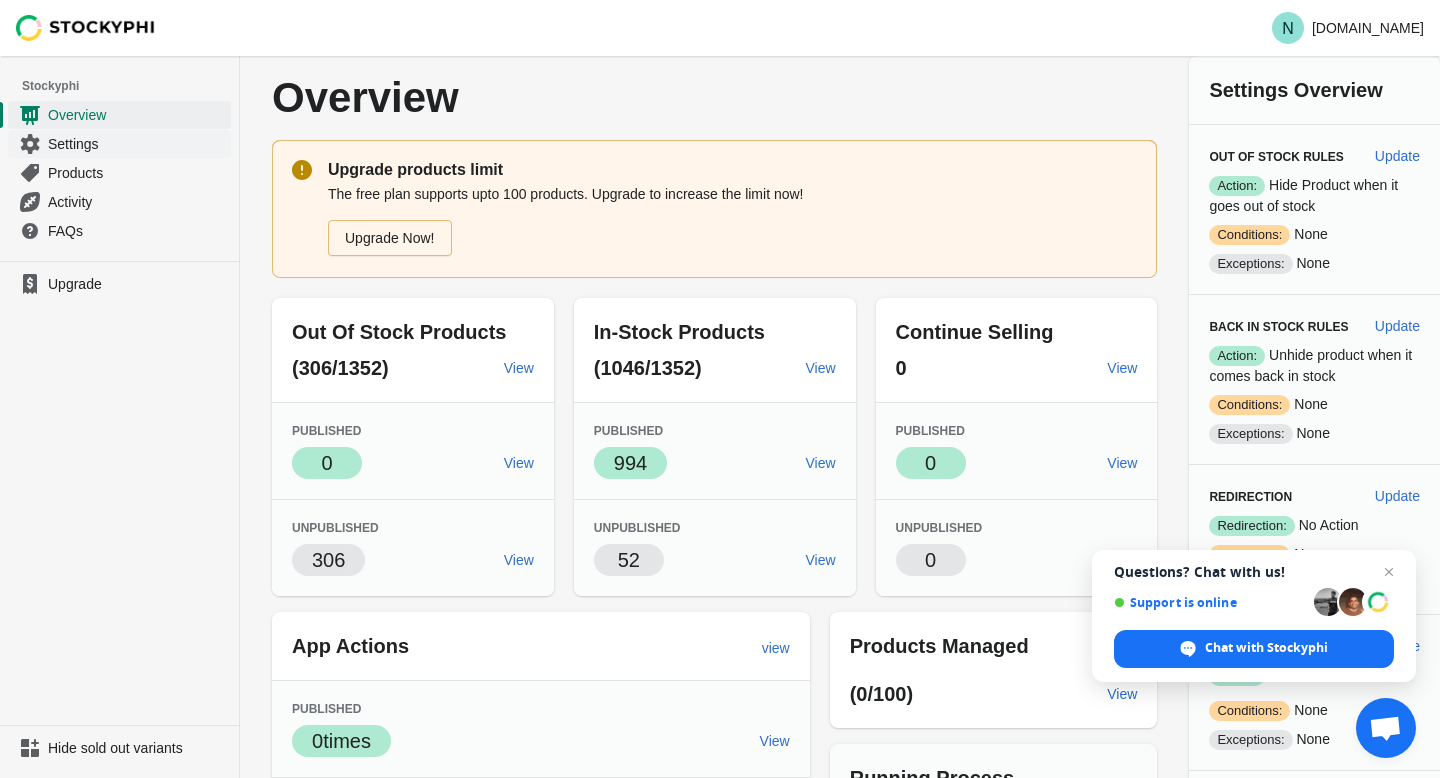 click on "Settings" at bounding box center [137, 144] 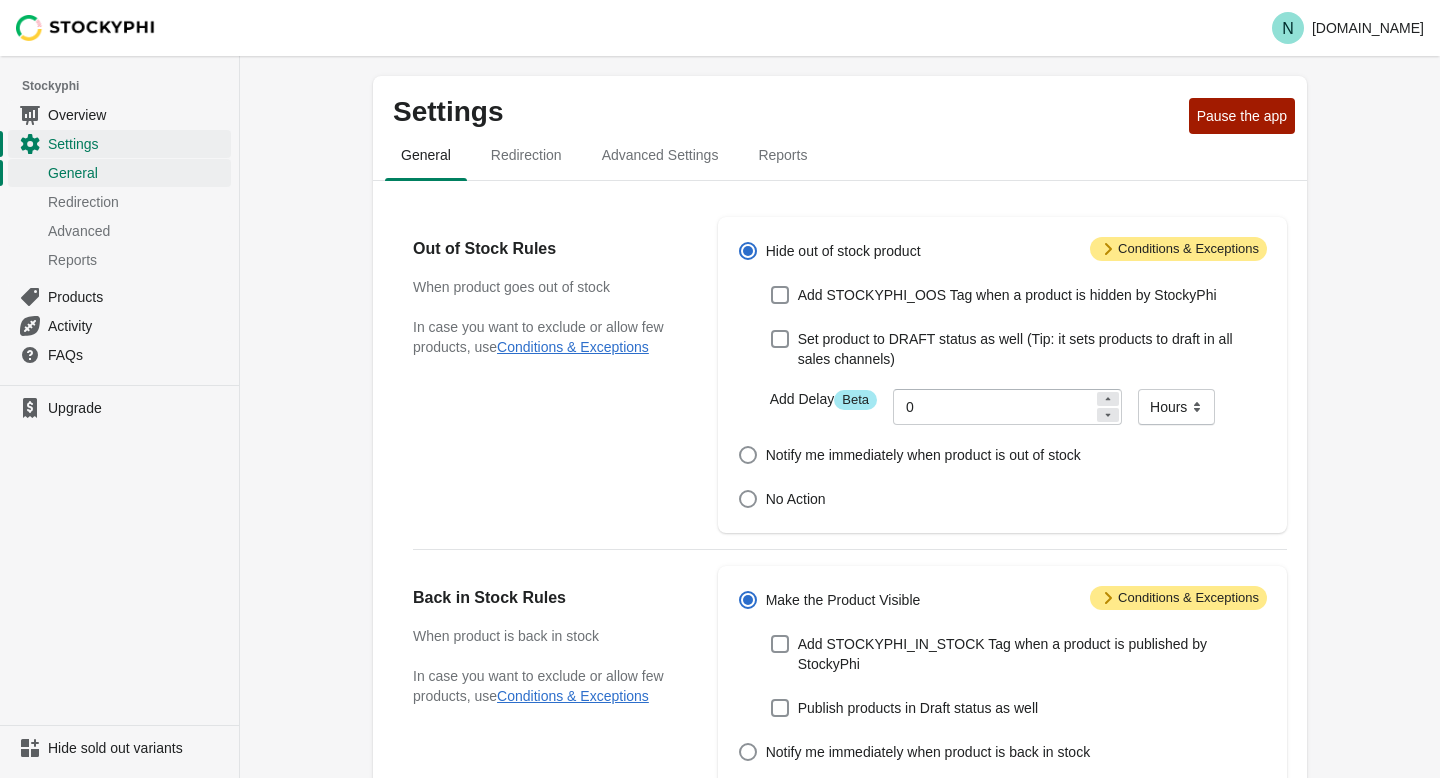 scroll, scrollTop: 0, scrollLeft: 0, axis: both 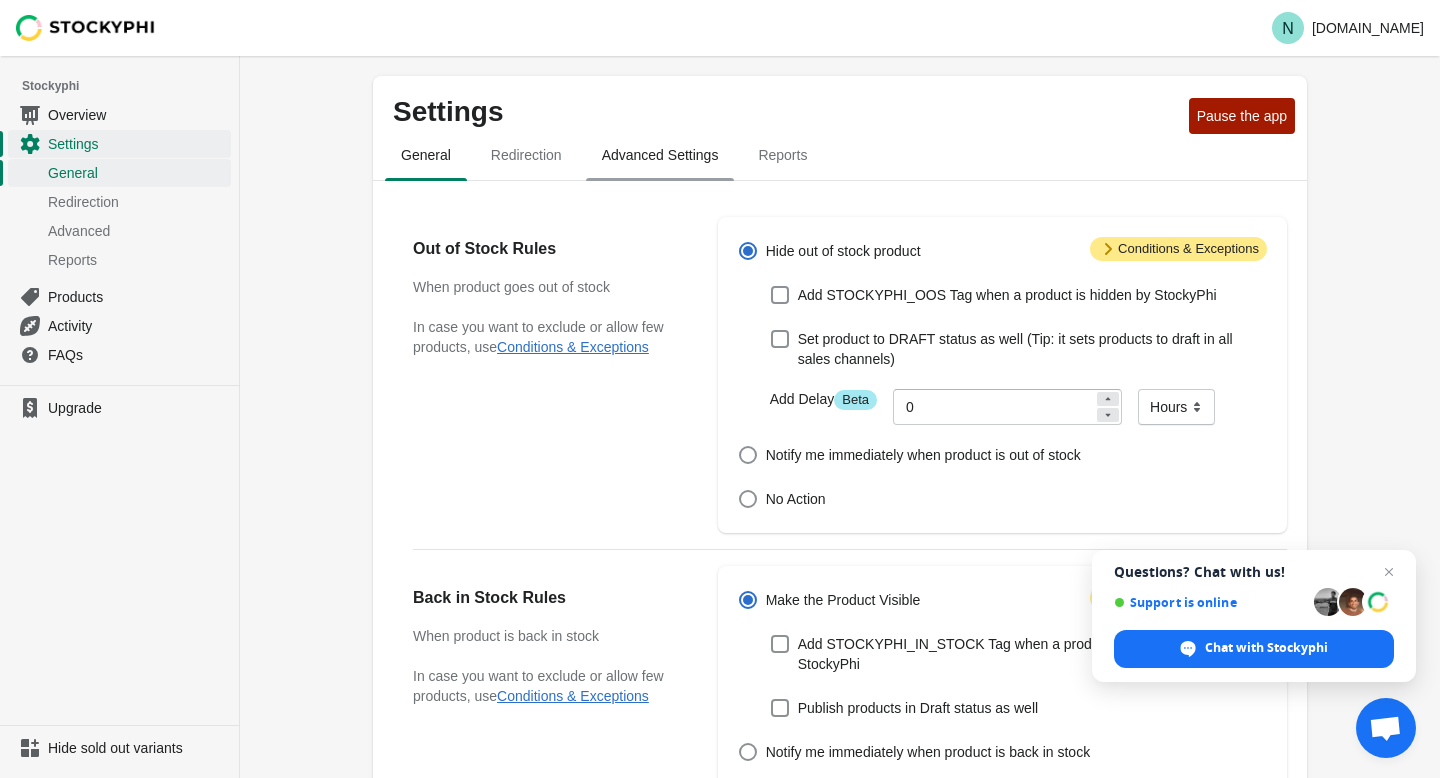click on "Advanced Settings" at bounding box center [660, 155] 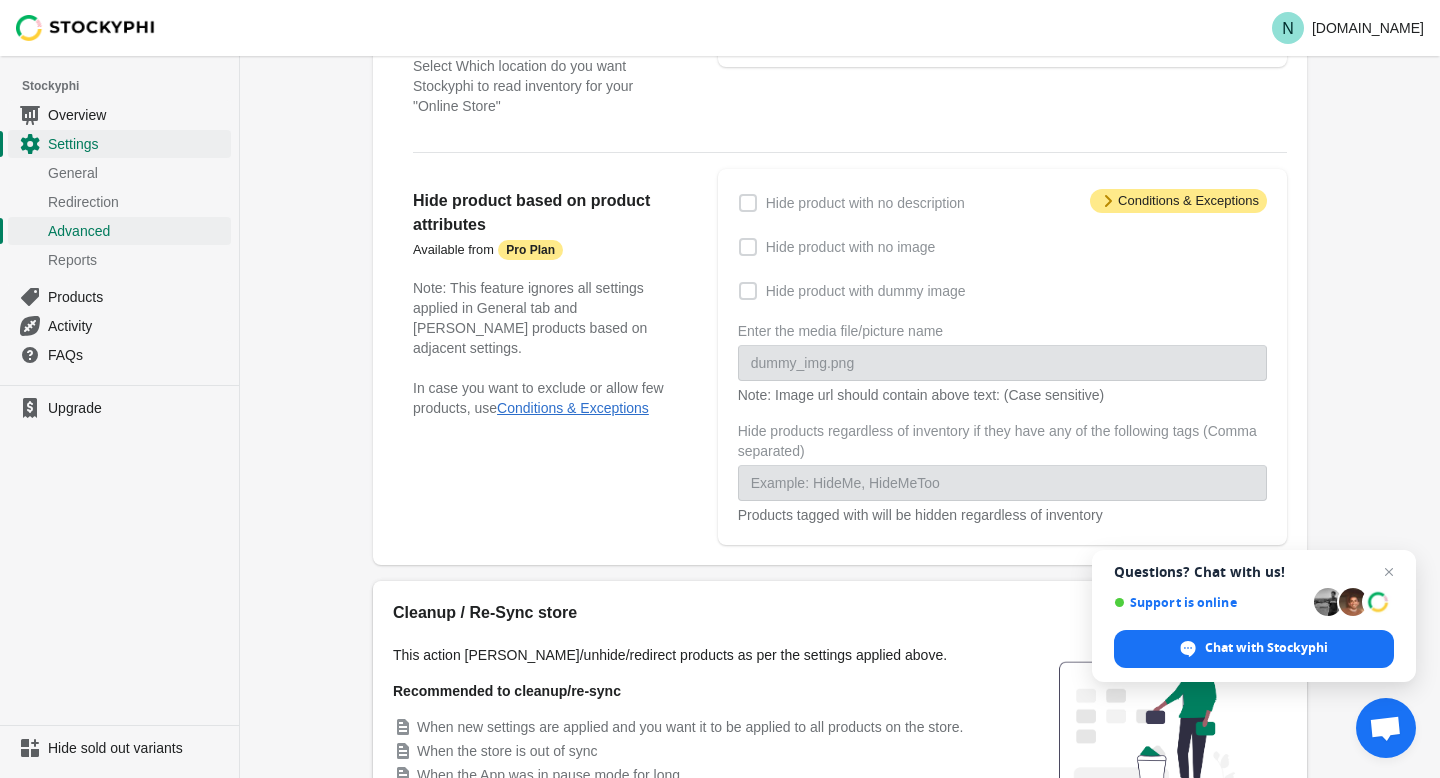 scroll, scrollTop: 248, scrollLeft: 0, axis: vertical 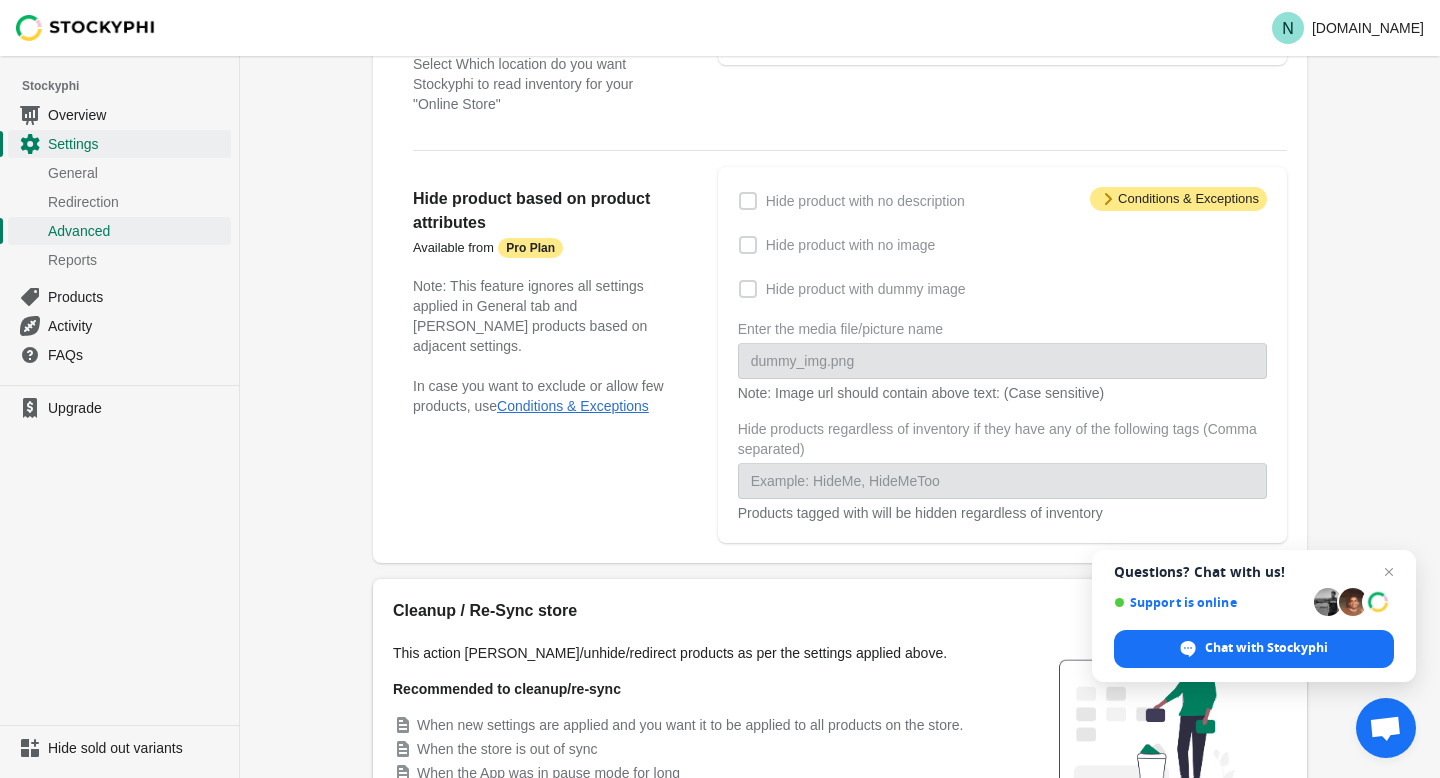 click at bounding box center (748, 245) 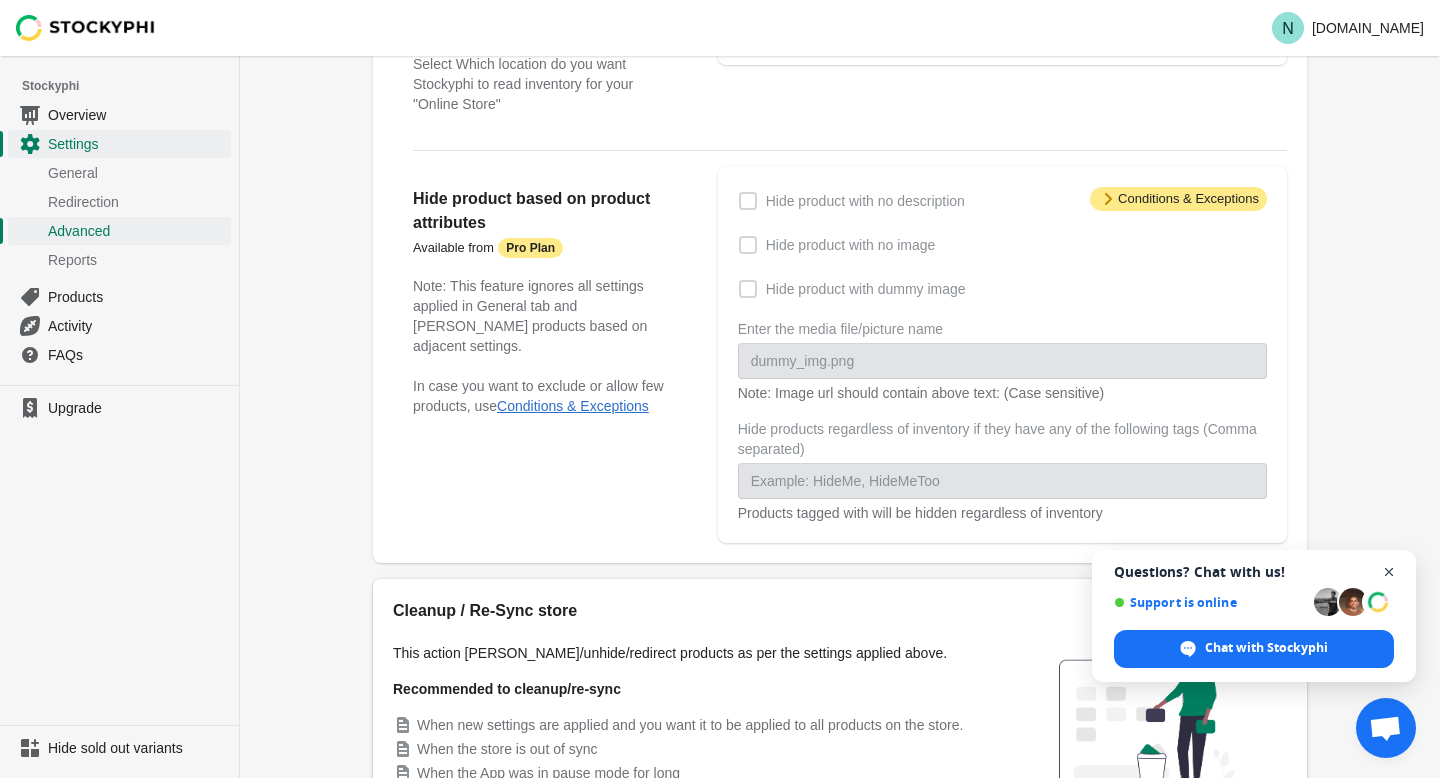click at bounding box center (1389, 572) 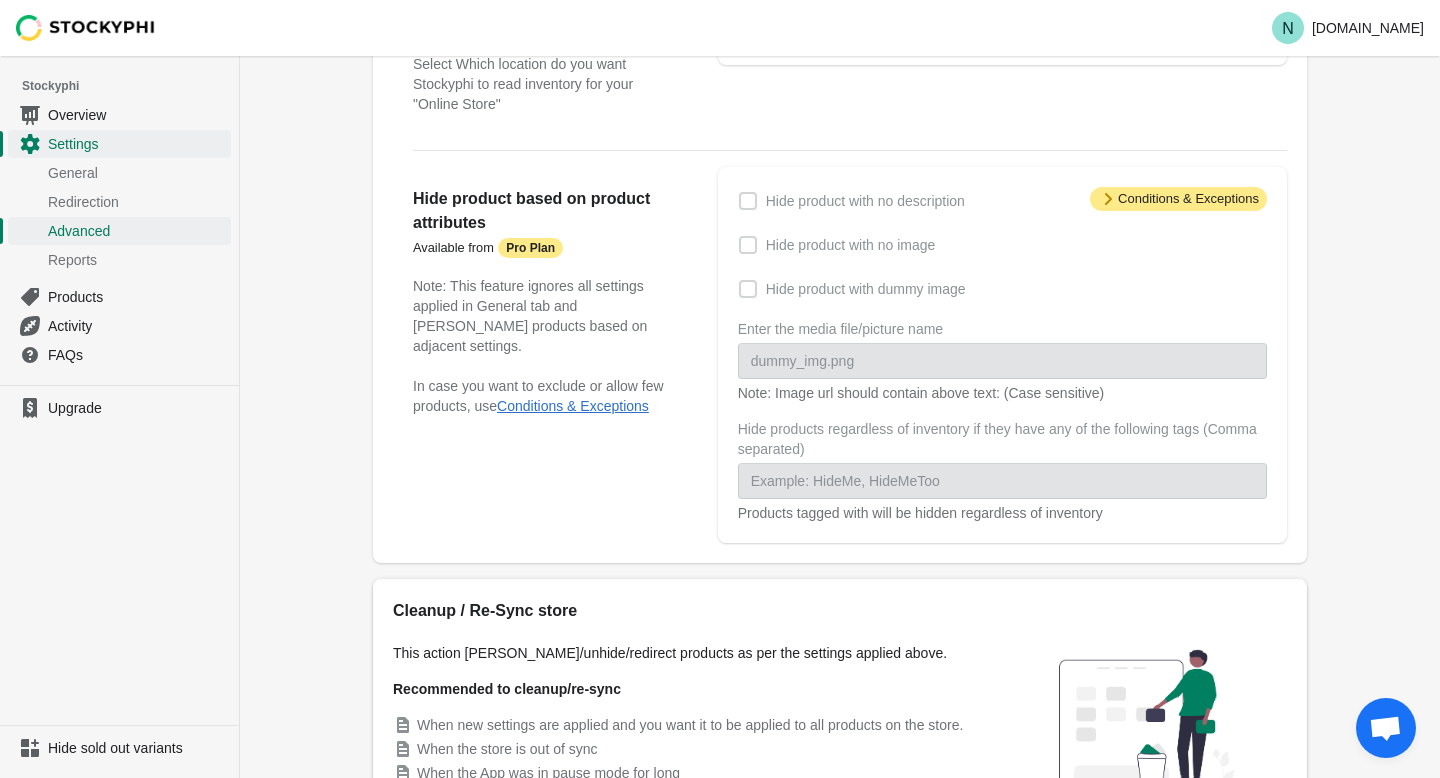 click on "Attention  Conditions & Exceptions" at bounding box center (1178, 199) 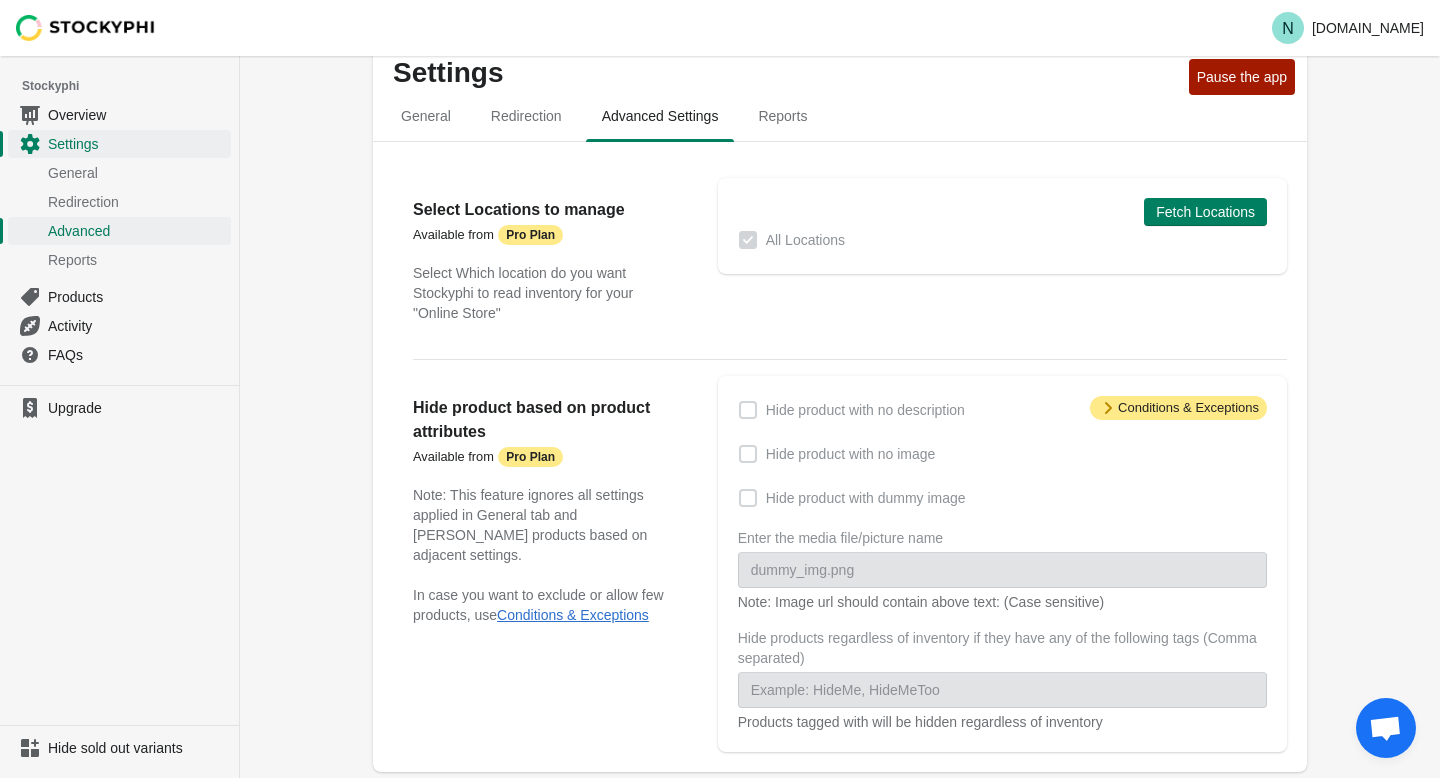 scroll, scrollTop: 0, scrollLeft: 0, axis: both 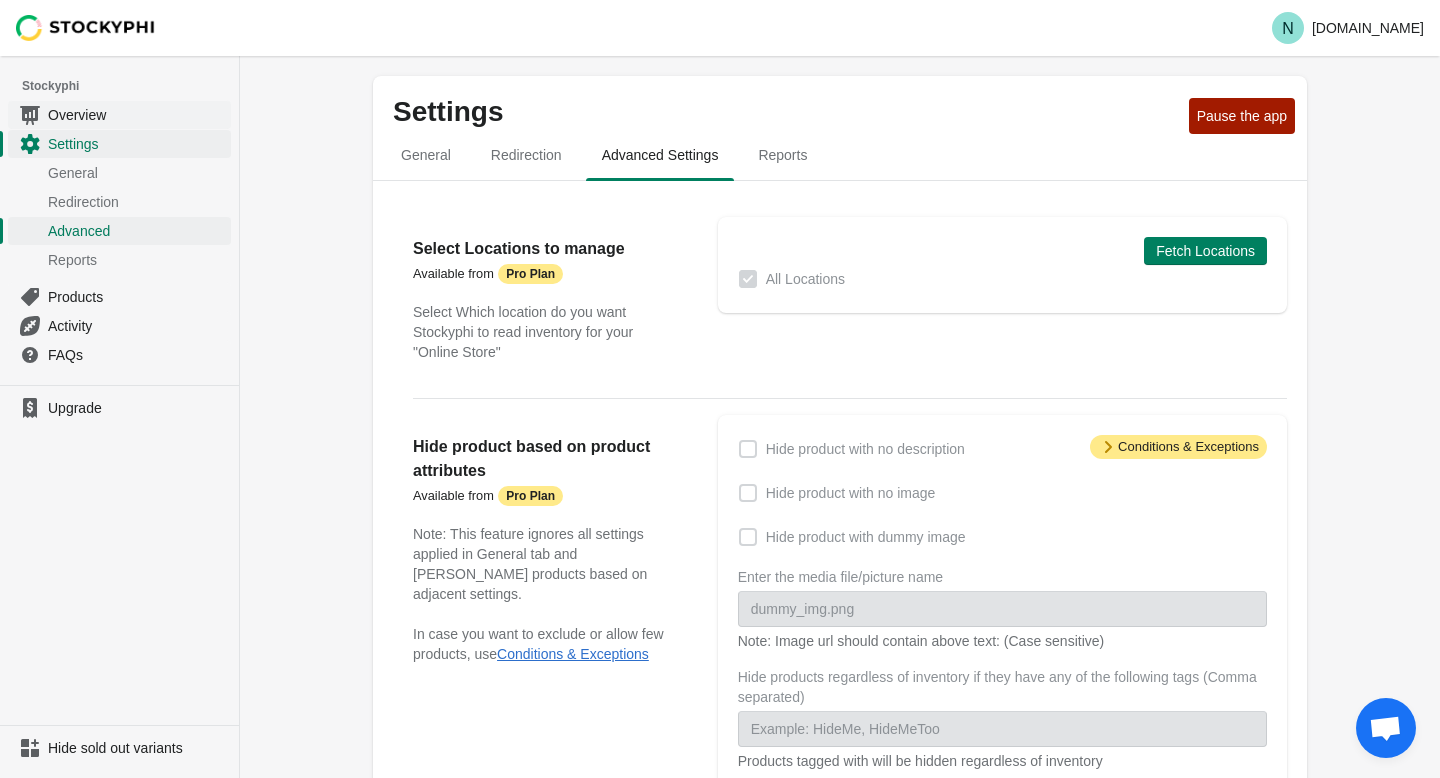 click on "Overview" at bounding box center (137, 115) 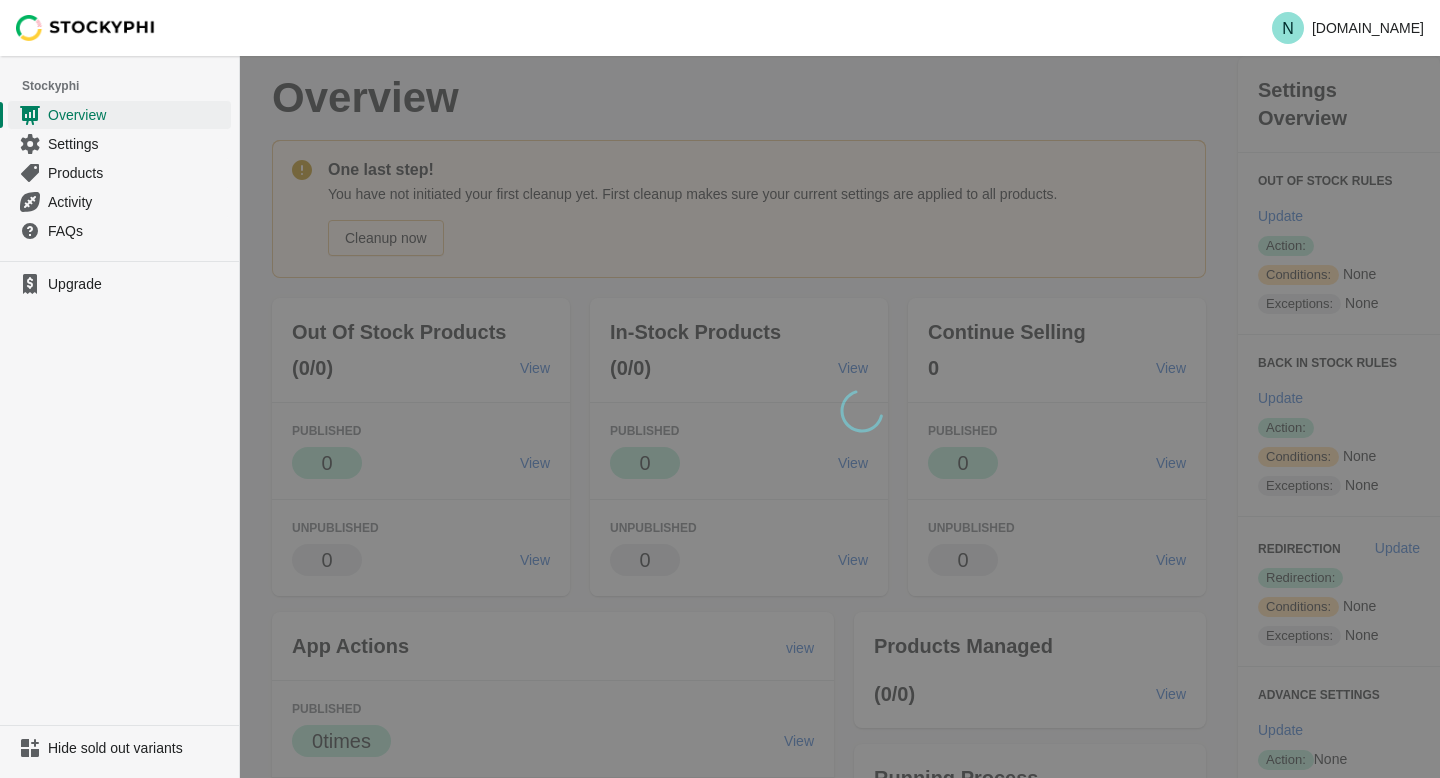 scroll, scrollTop: 0, scrollLeft: 0, axis: both 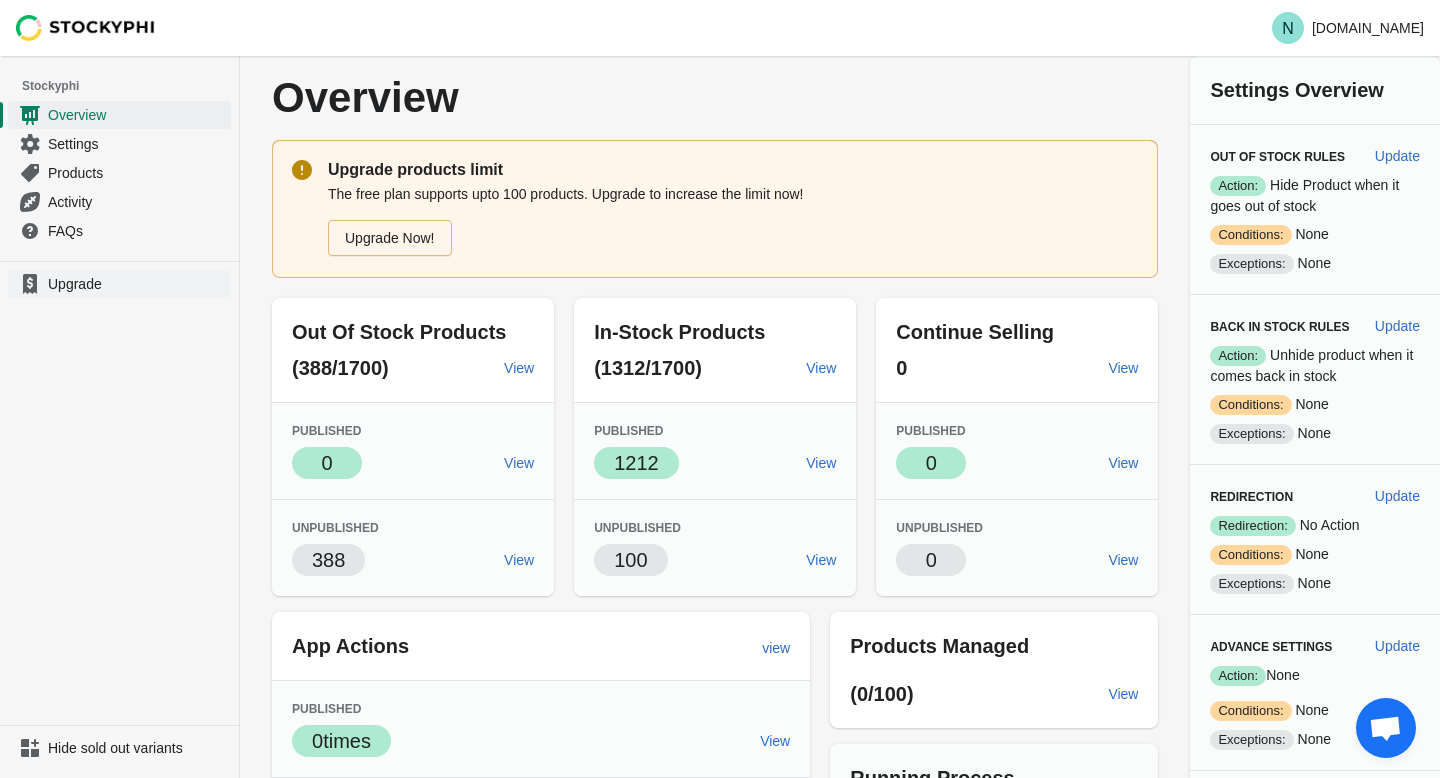 click on "Upgrade" at bounding box center [137, 284] 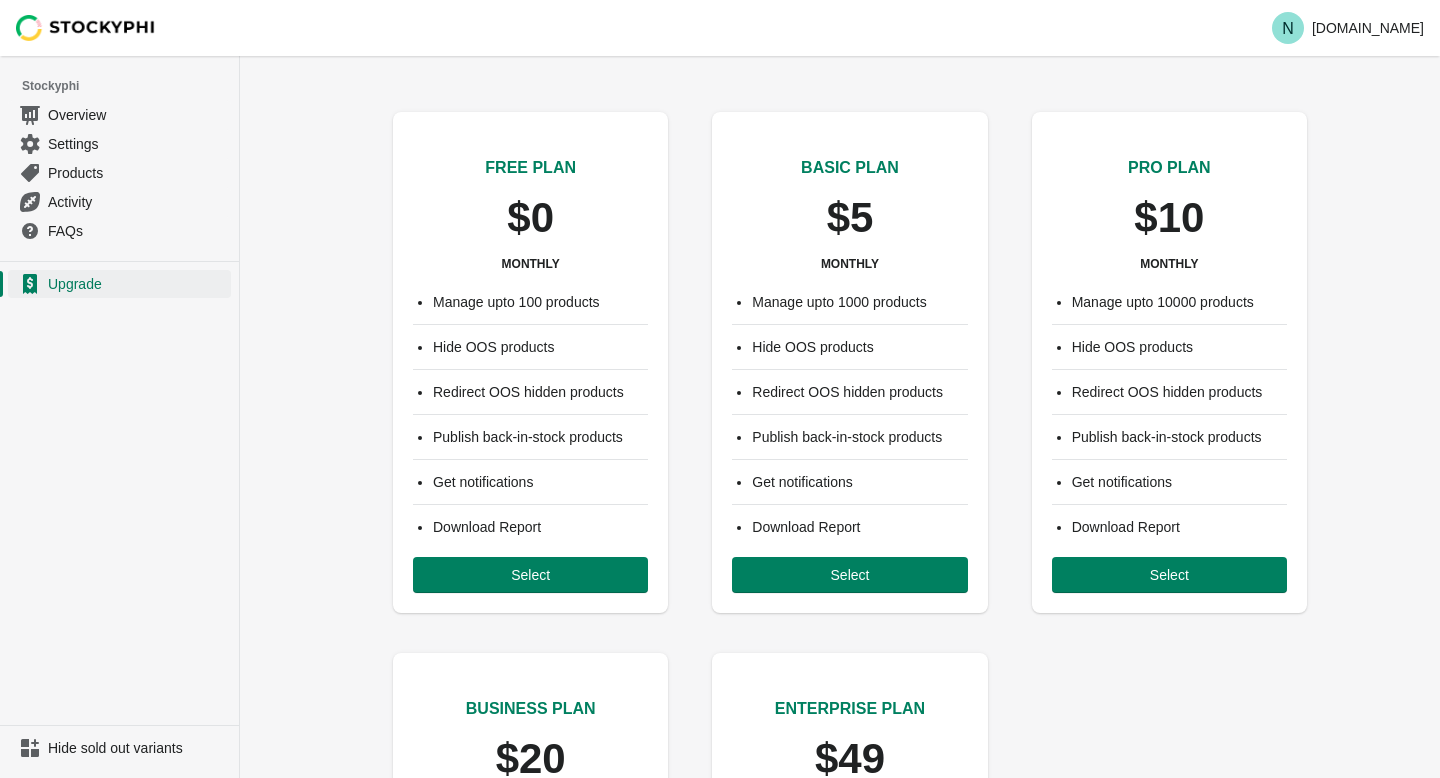 scroll, scrollTop: 0, scrollLeft: 0, axis: both 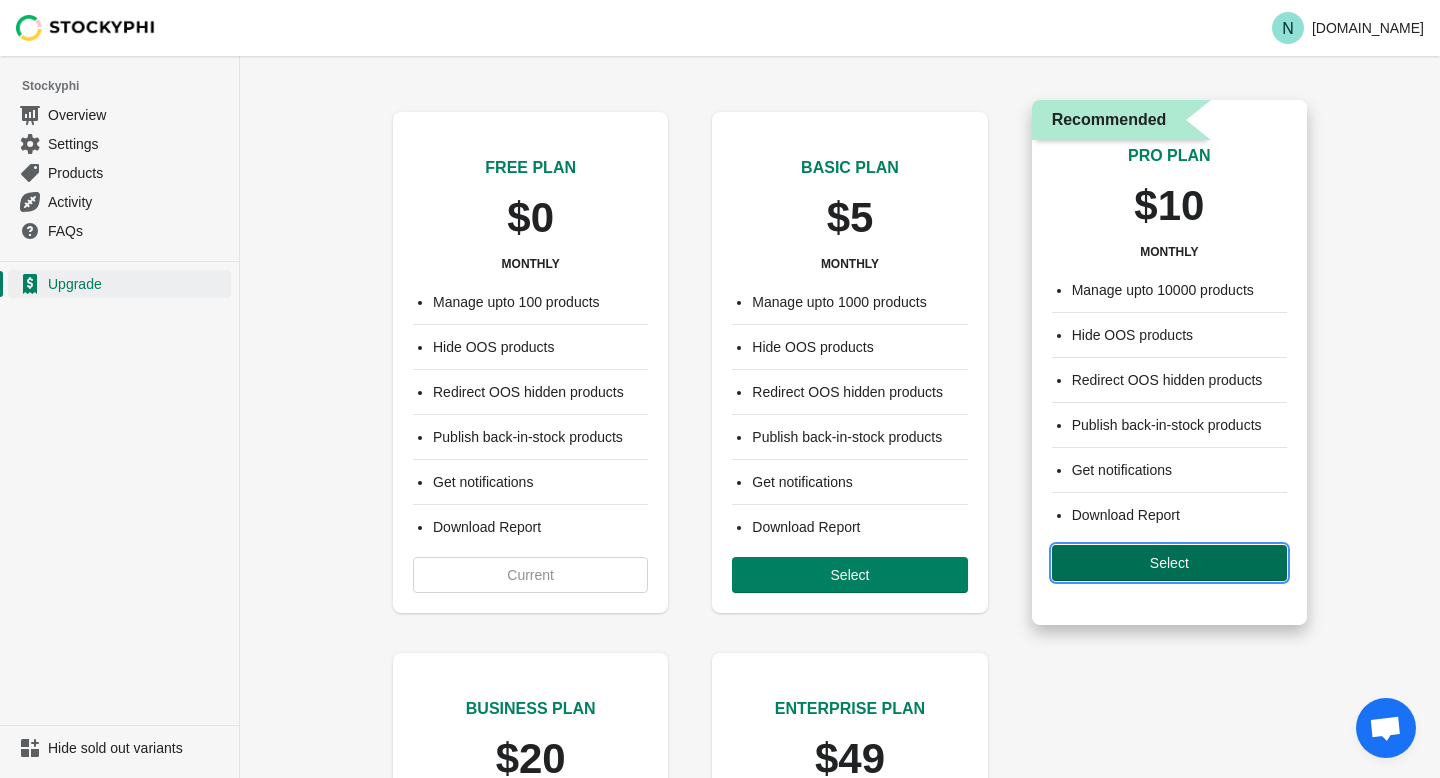 click on "Select" at bounding box center [1169, 563] 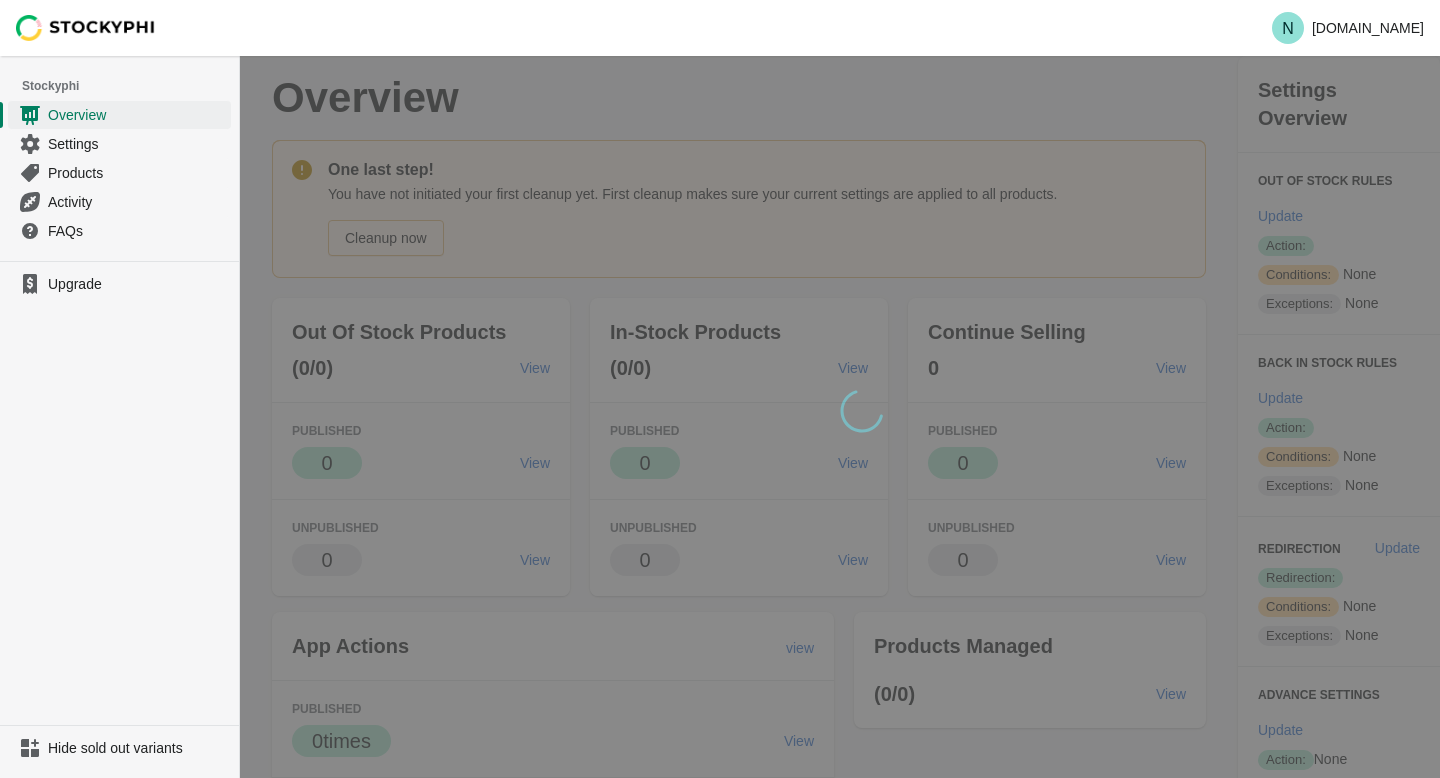 scroll, scrollTop: 0, scrollLeft: 0, axis: both 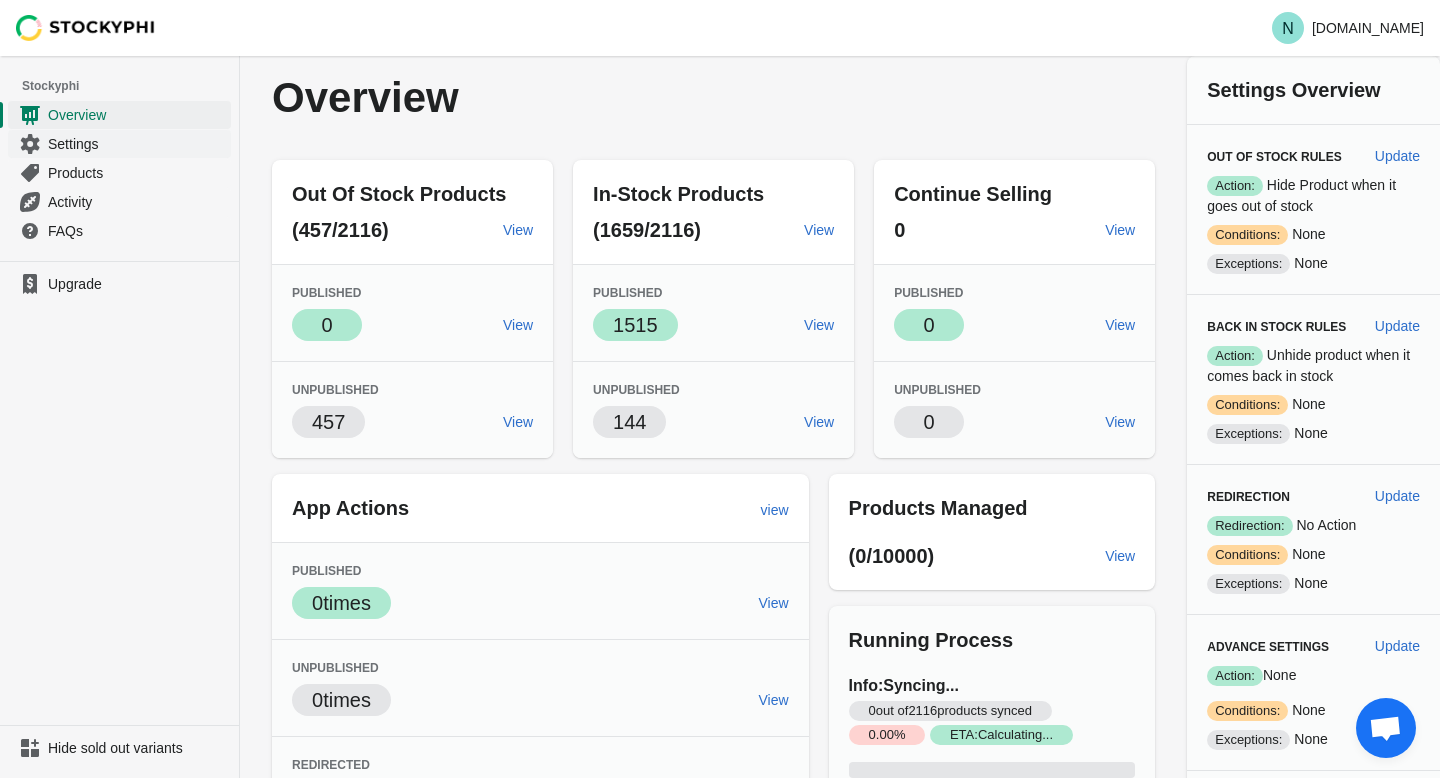 click on "Settings" at bounding box center (137, 144) 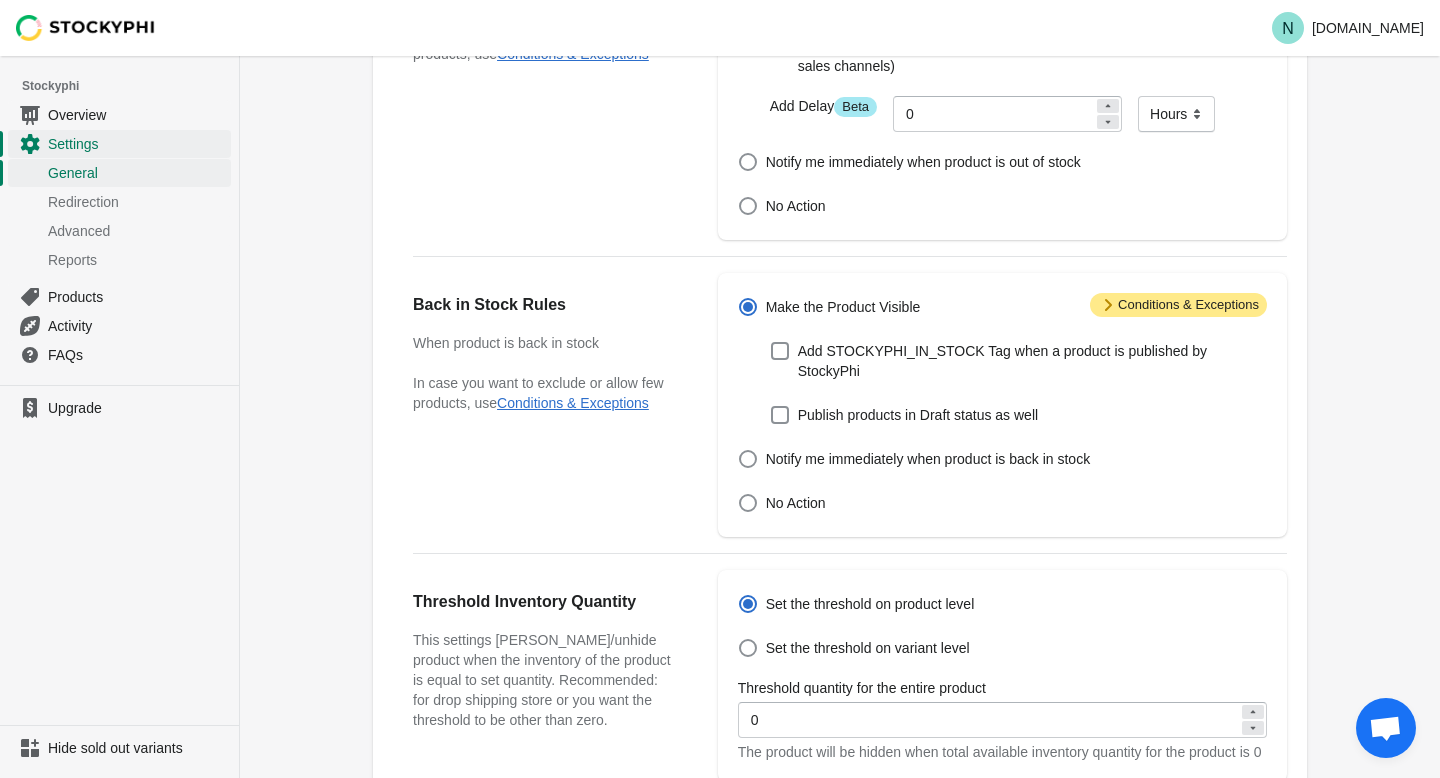 scroll, scrollTop: 0, scrollLeft: 0, axis: both 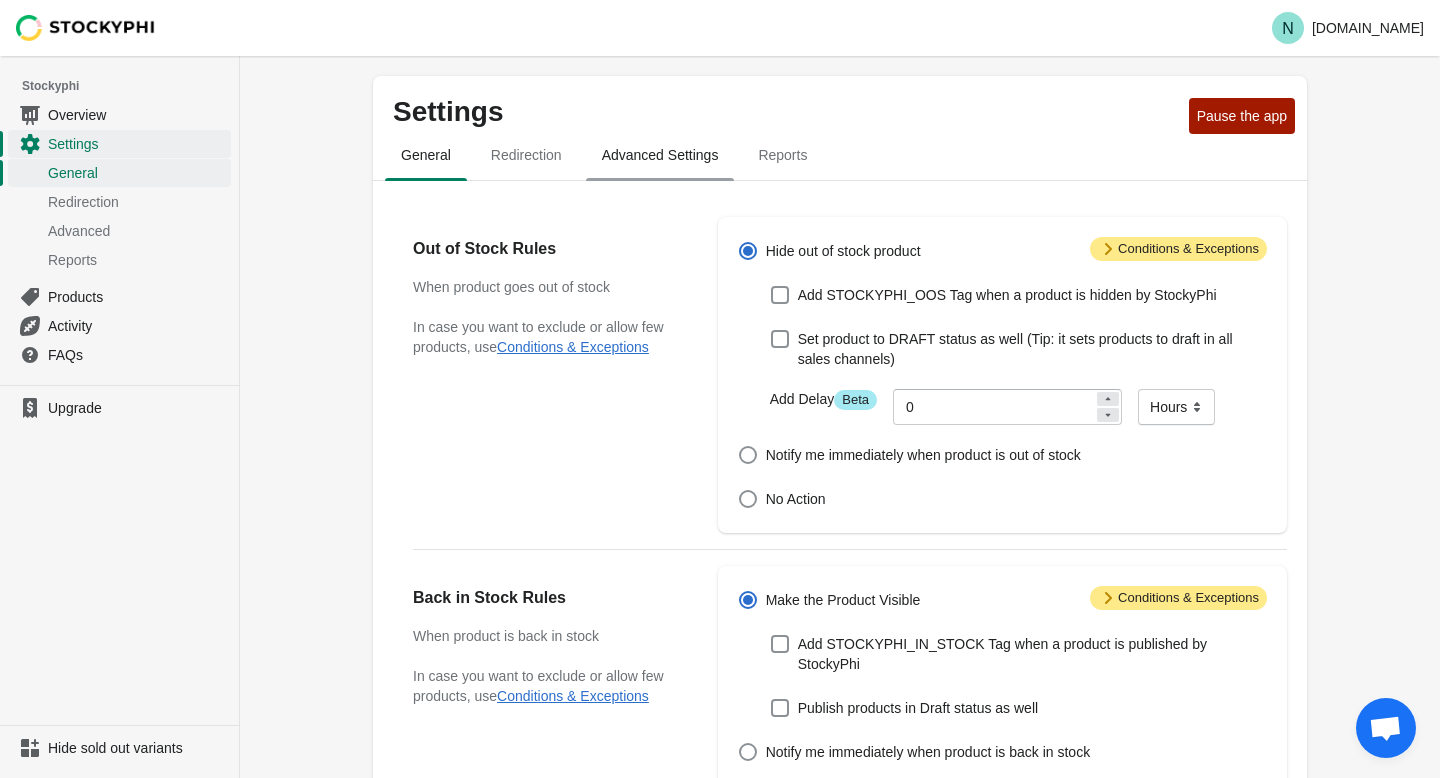 click on "Advanced Settings" at bounding box center (660, 155) 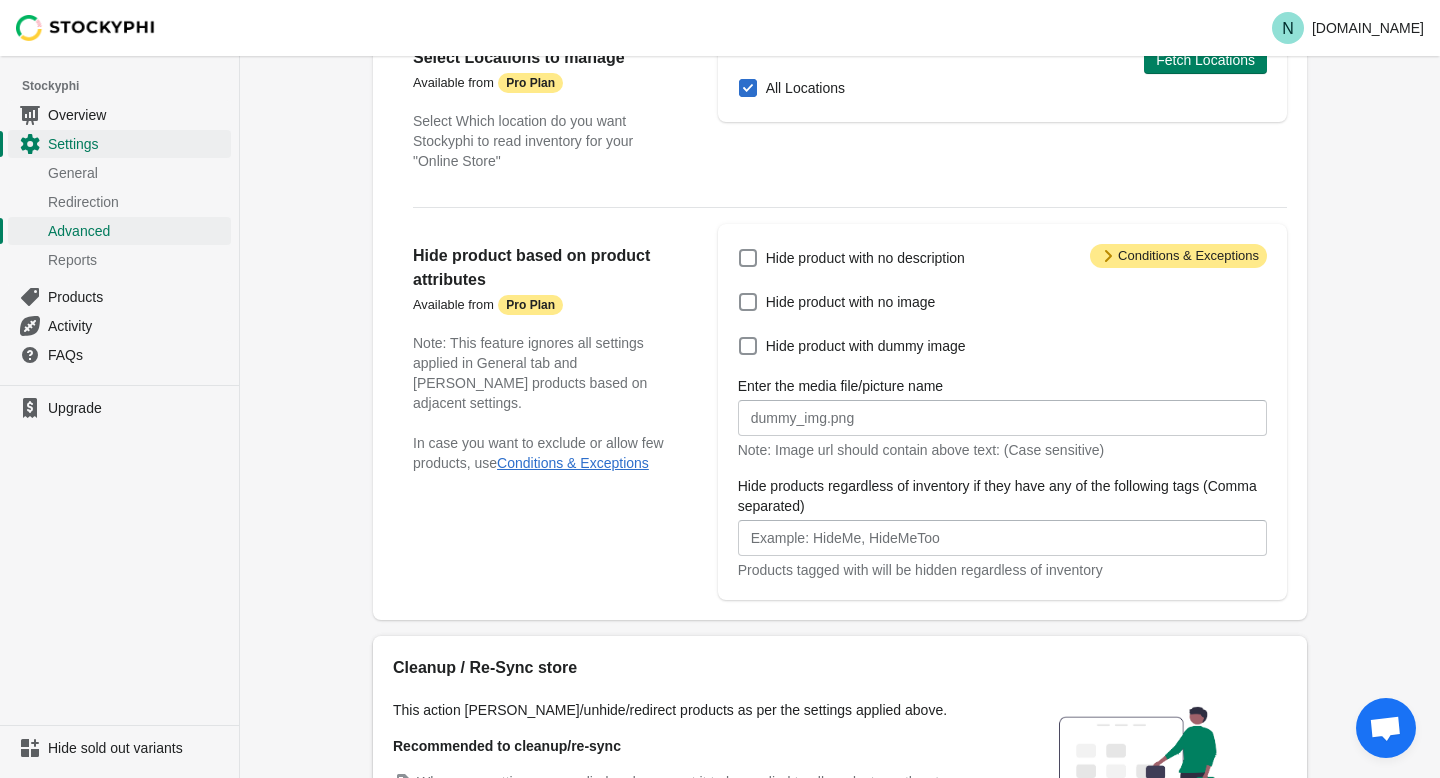 scroll, scrollTop: 199, scrollLeft: 0, axis: vertical 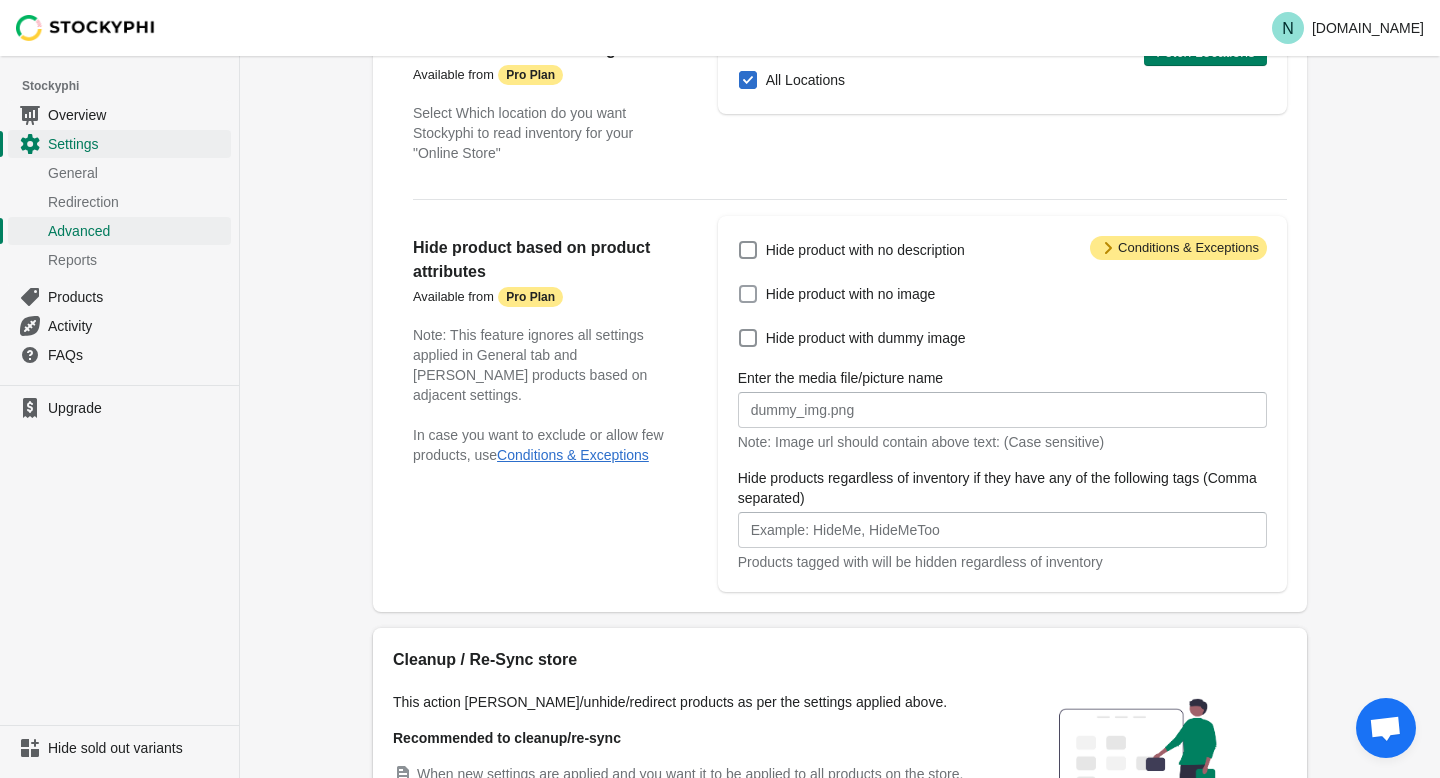 click at bounding box center [748, 294] 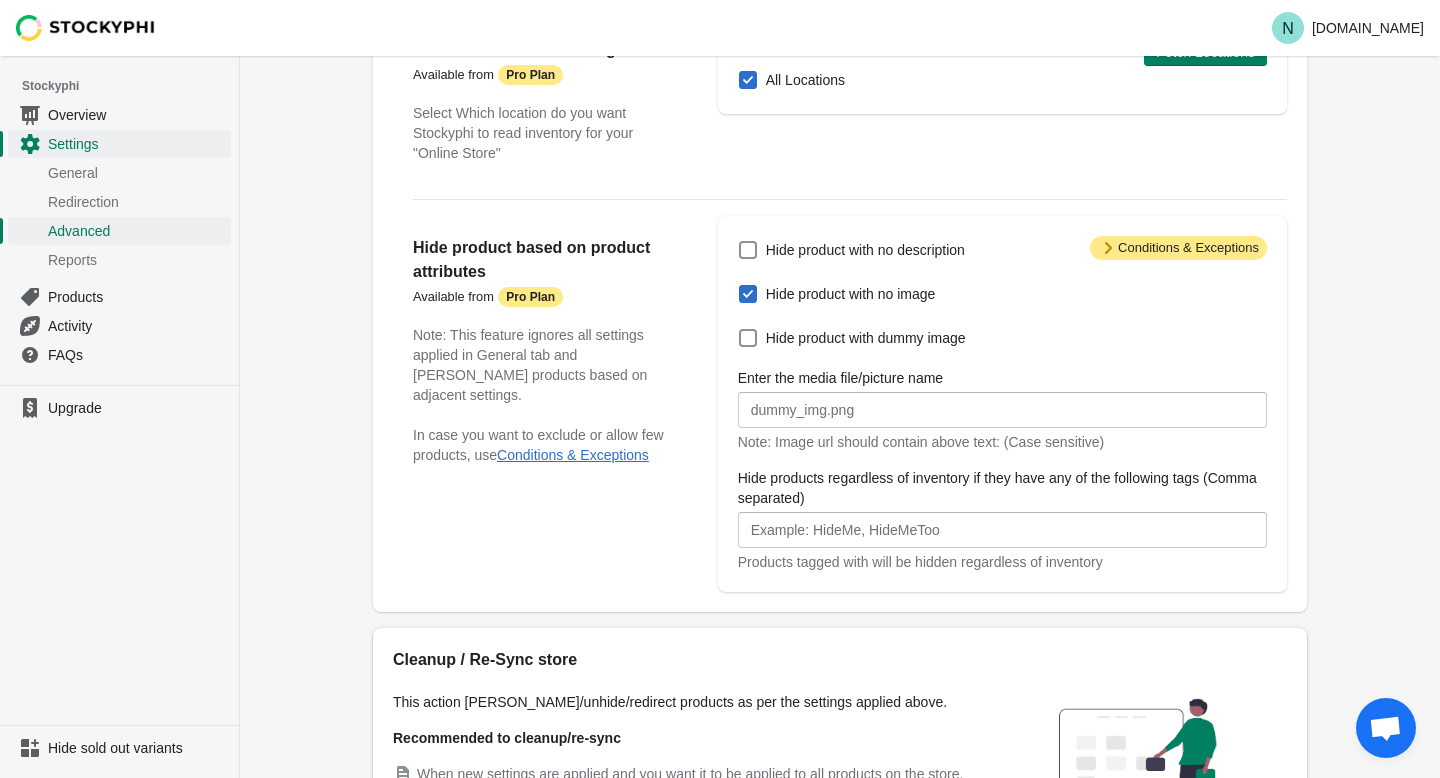 checkbox on "true" 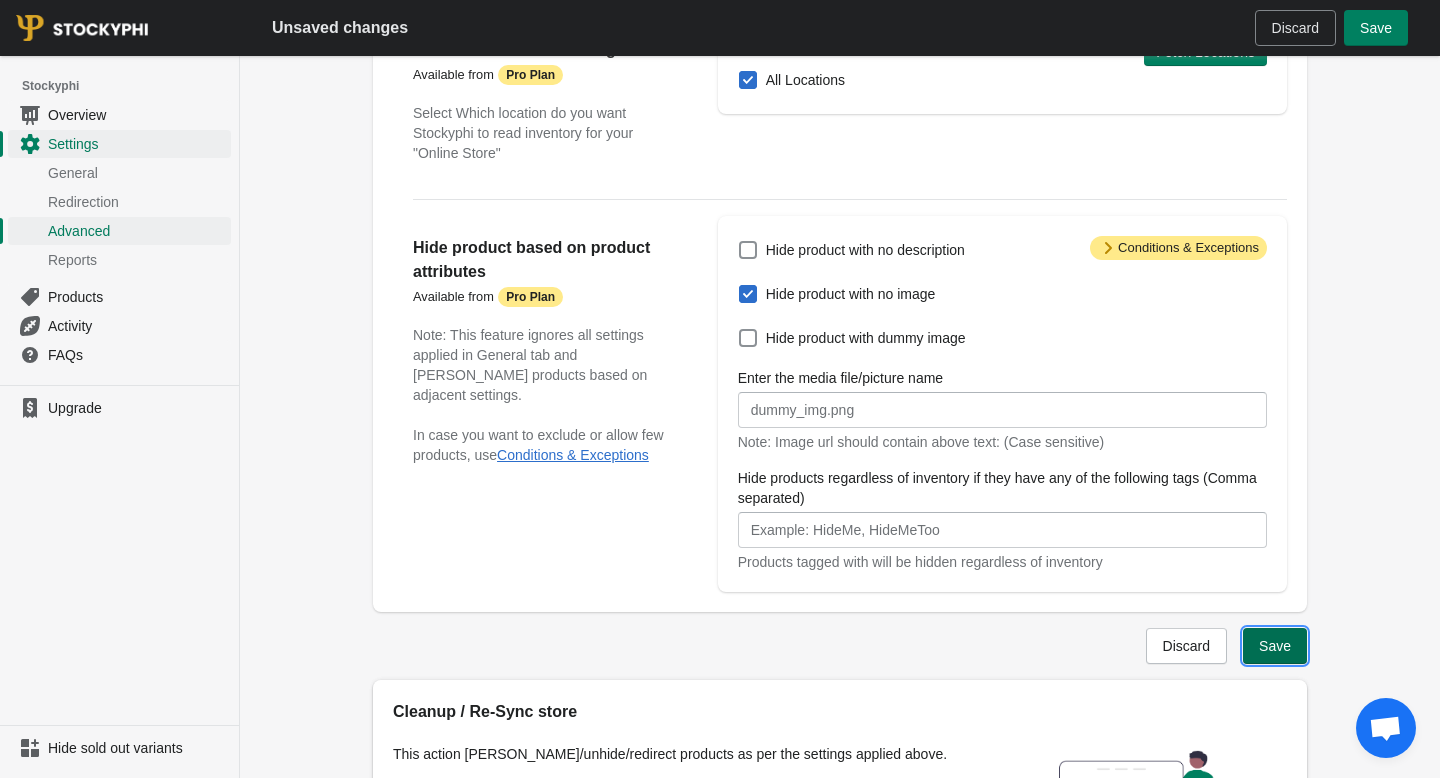 click on "Save" at bounding box center [1275, 646] 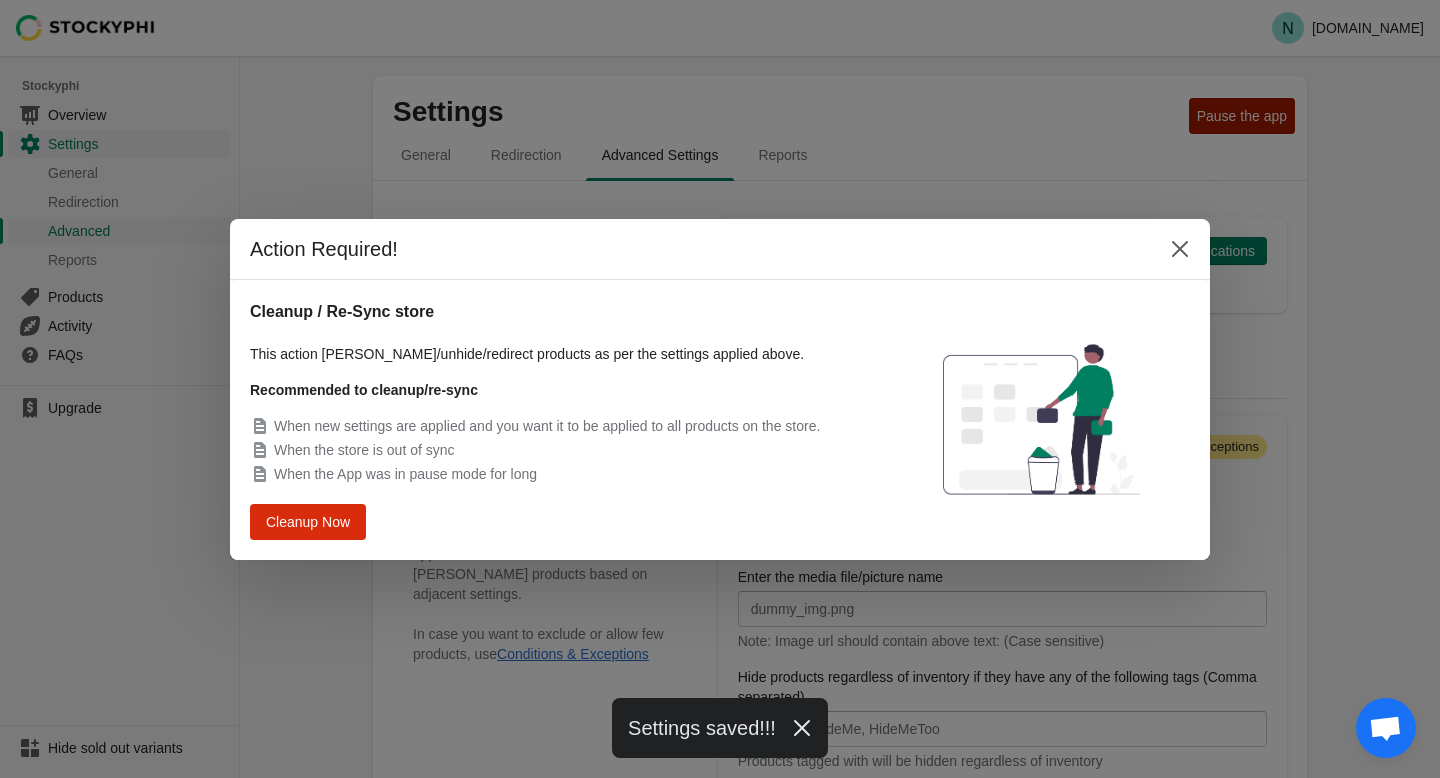 scroll, scrollTop: 0, scrollLeft: 0, axis: both 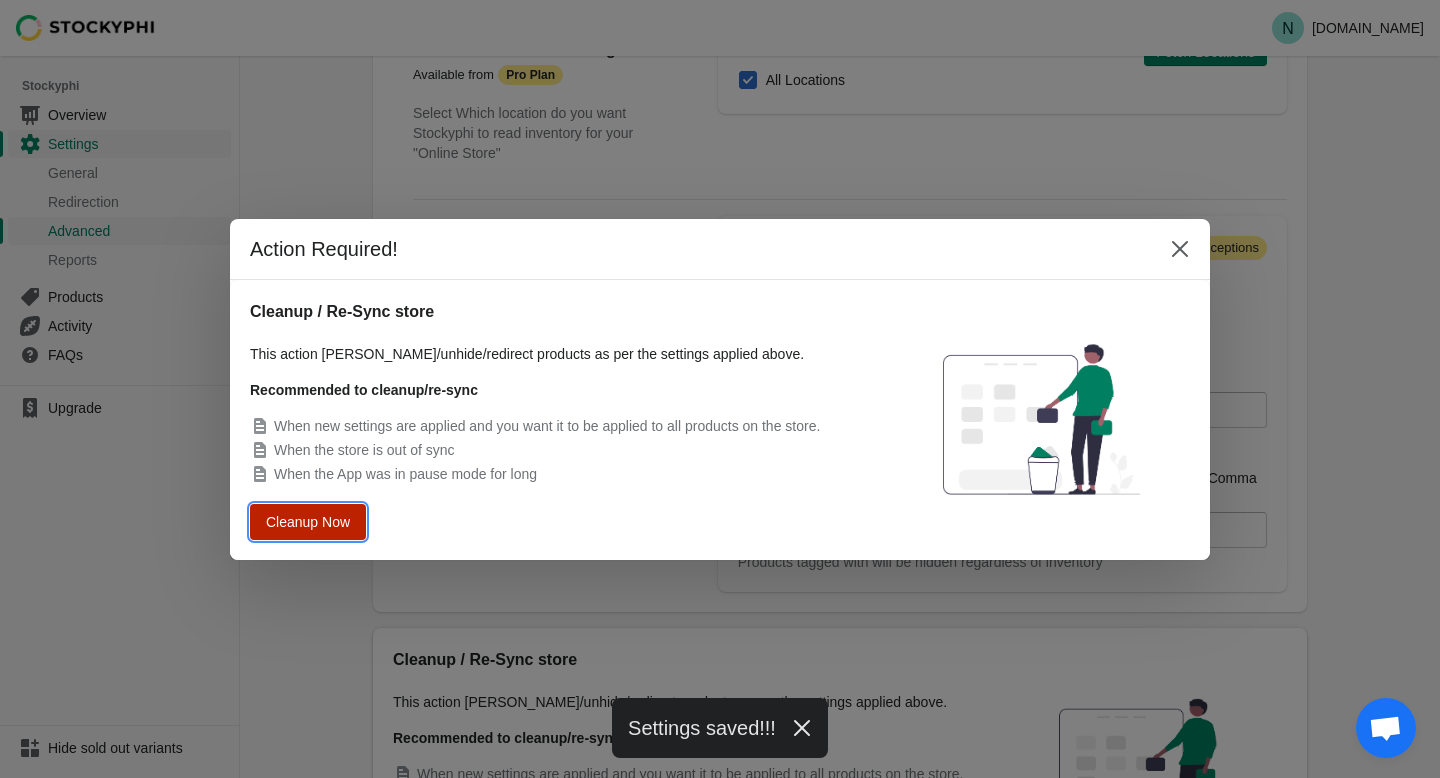 click on "Cleanup Now" at bounding box center (308, 521) 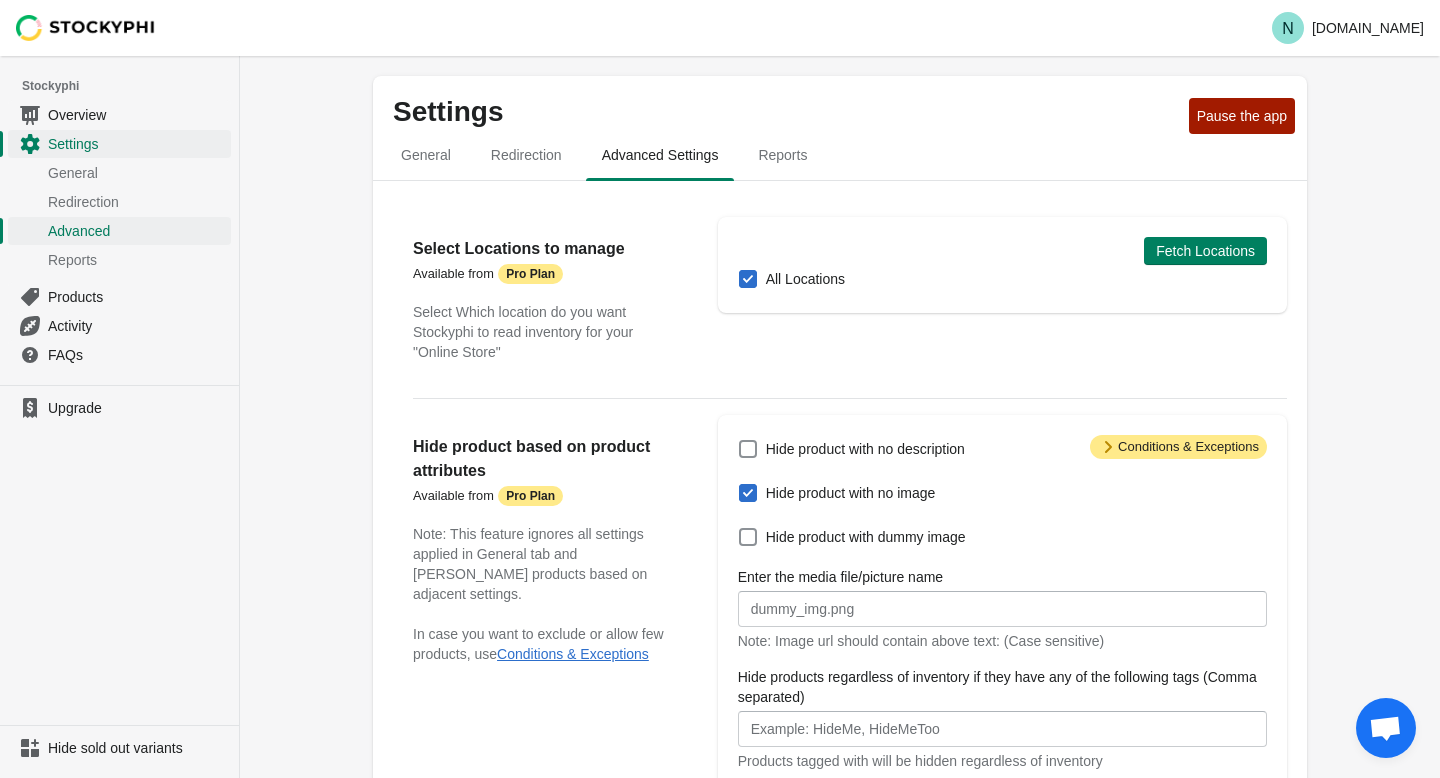 scroll, scrollTop: 199, scrollLeft: 0, axis: vertical 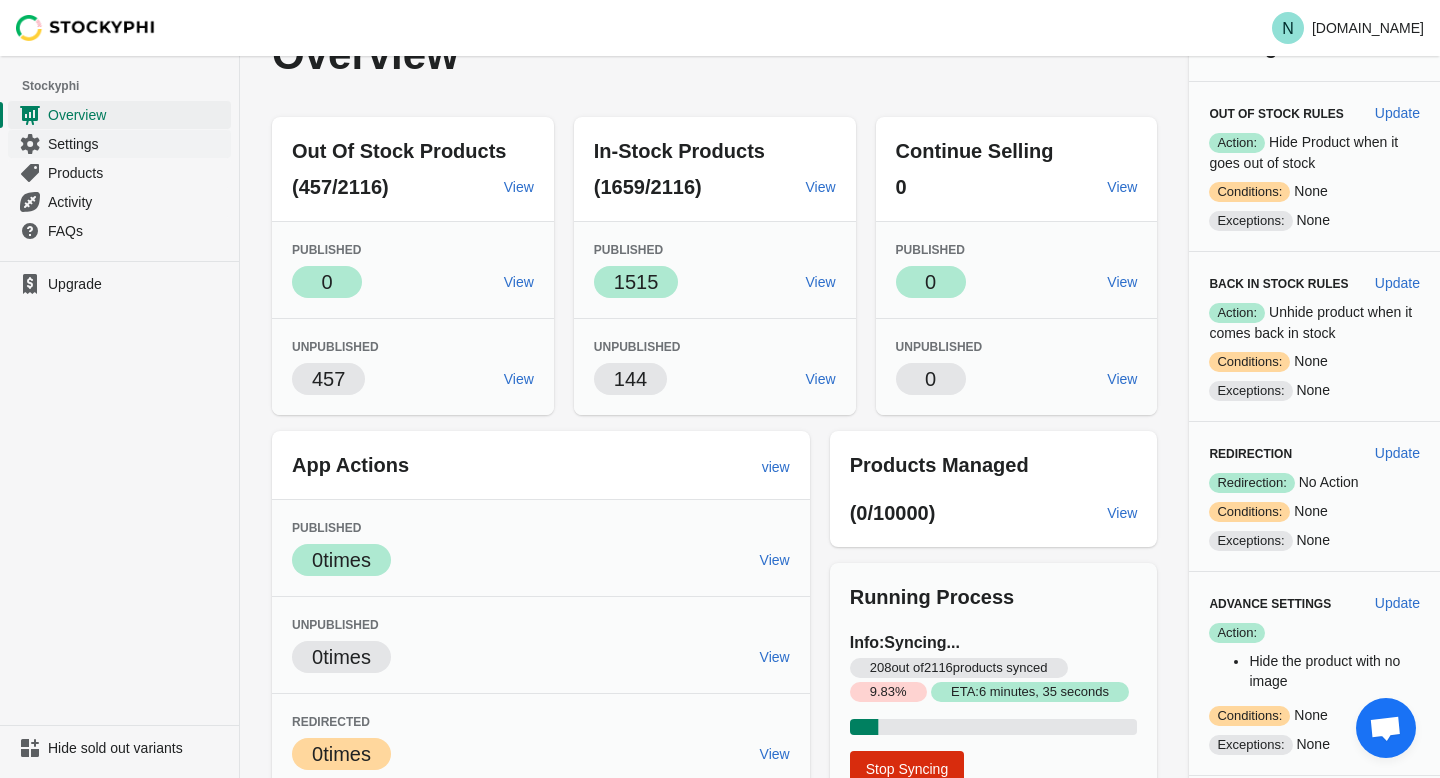 click on "Settings" at bounding box center (137, 144) 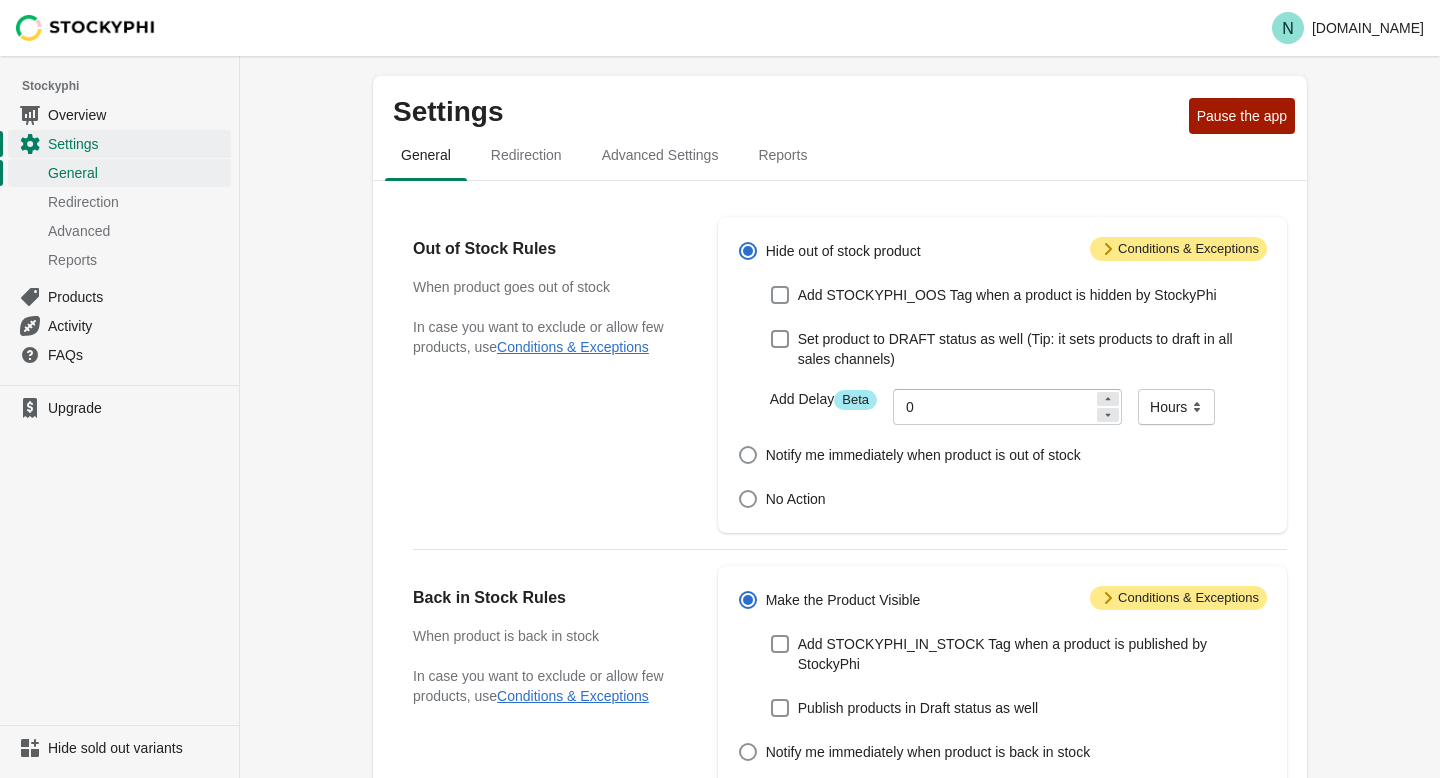 scroll, scrollTop: 0, scrollLeft: 0, axis: both 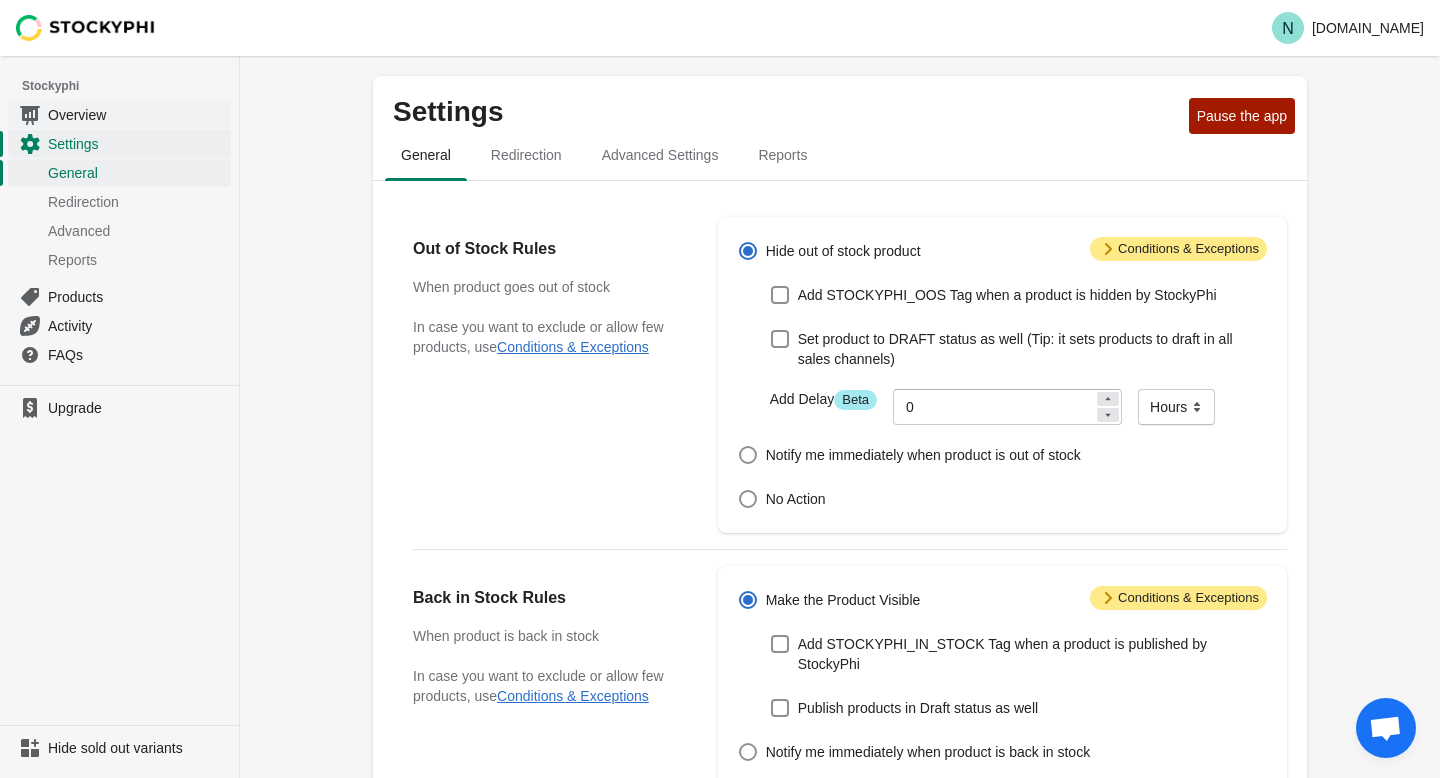 click on "Overview" at bounding box center (137, 115) 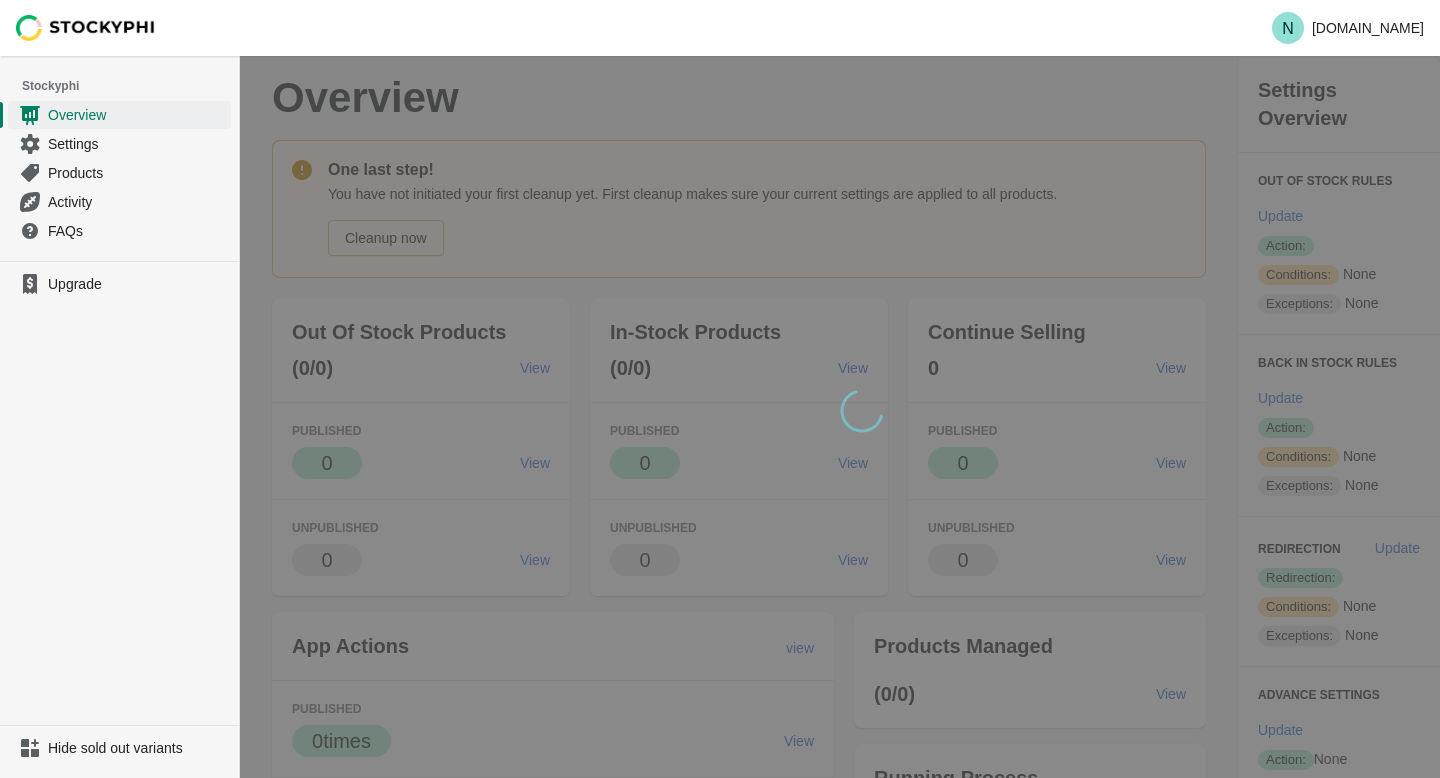scroll, scrollTop: 0, scrollLeft: 0, axis: both 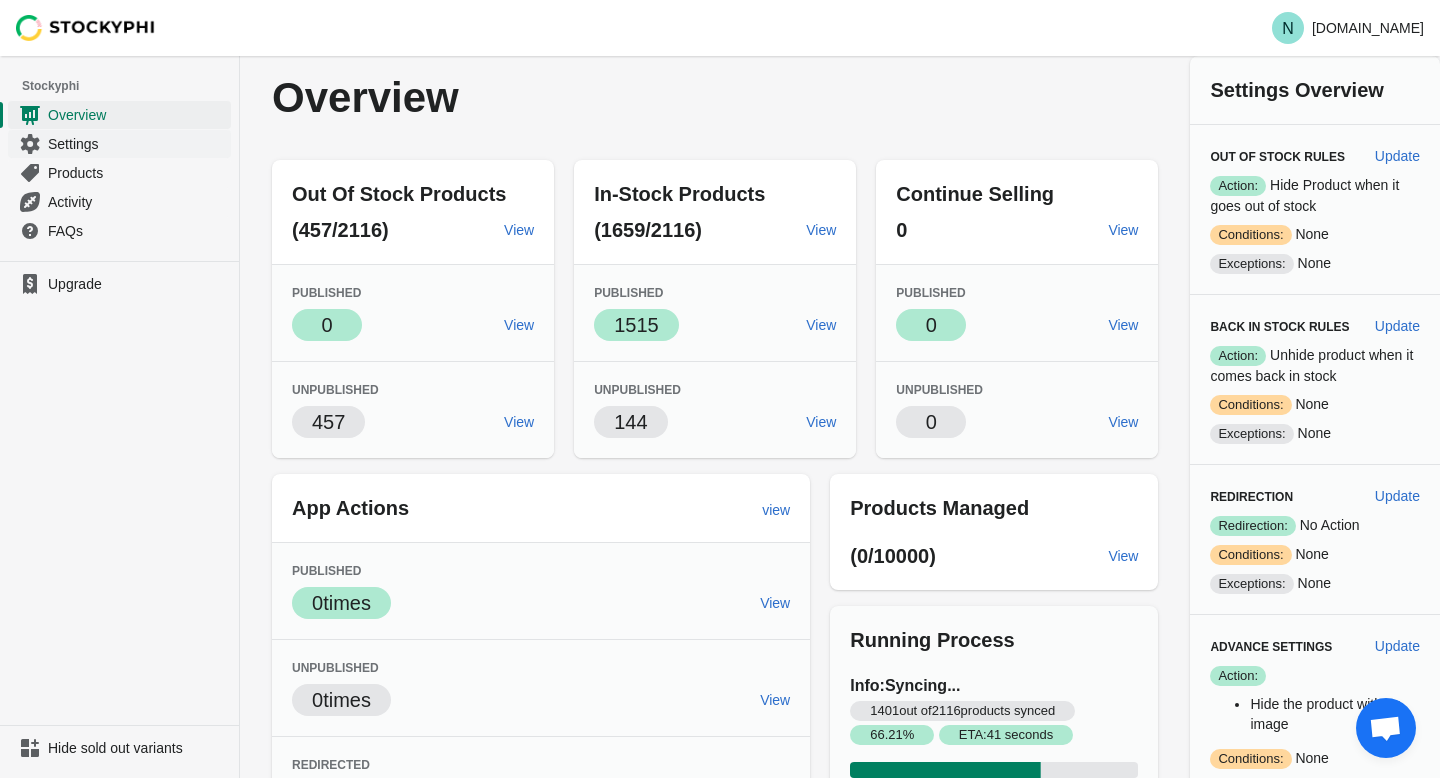 click on "Settings" at bounding box center (137, 144) 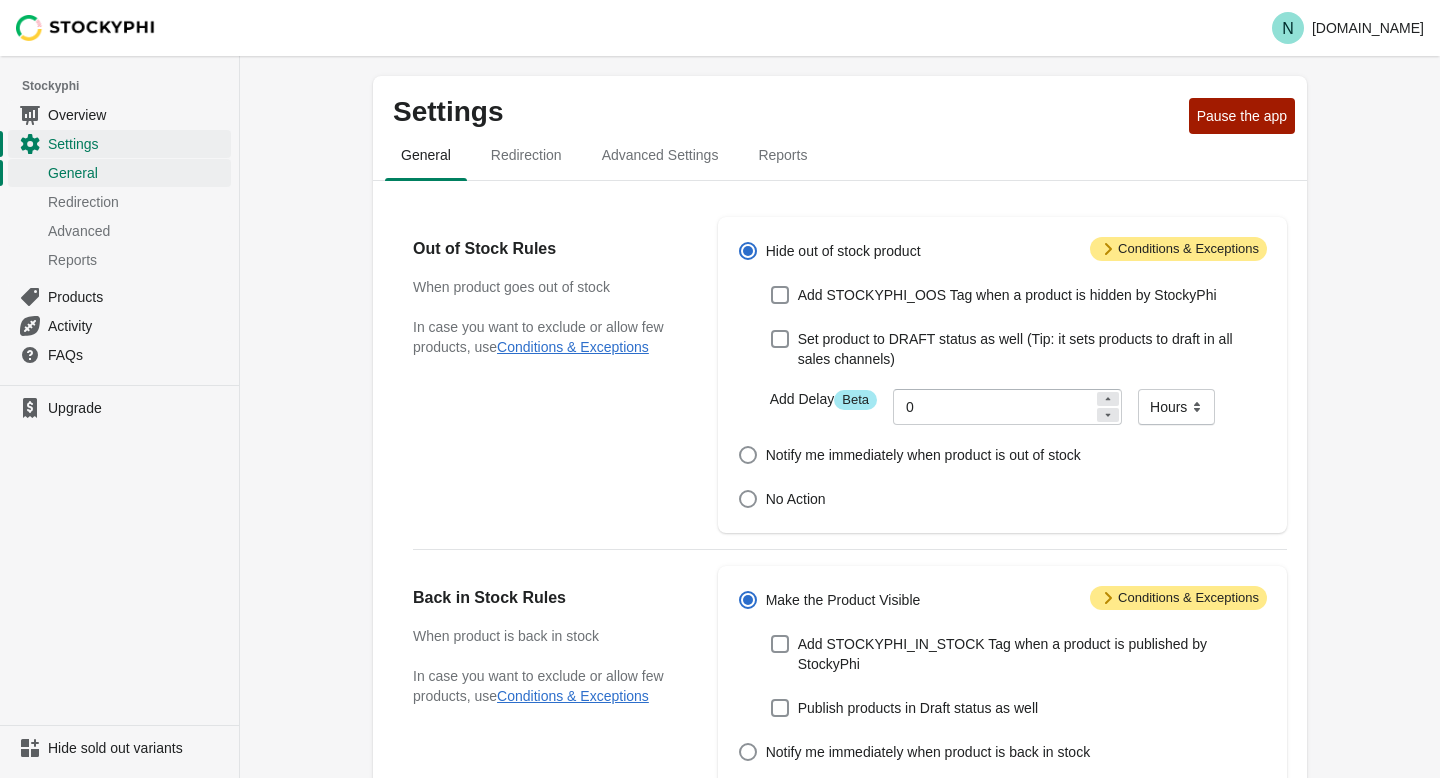 scroll, scrollTop: 0, scrollLeft: 0, axis: both 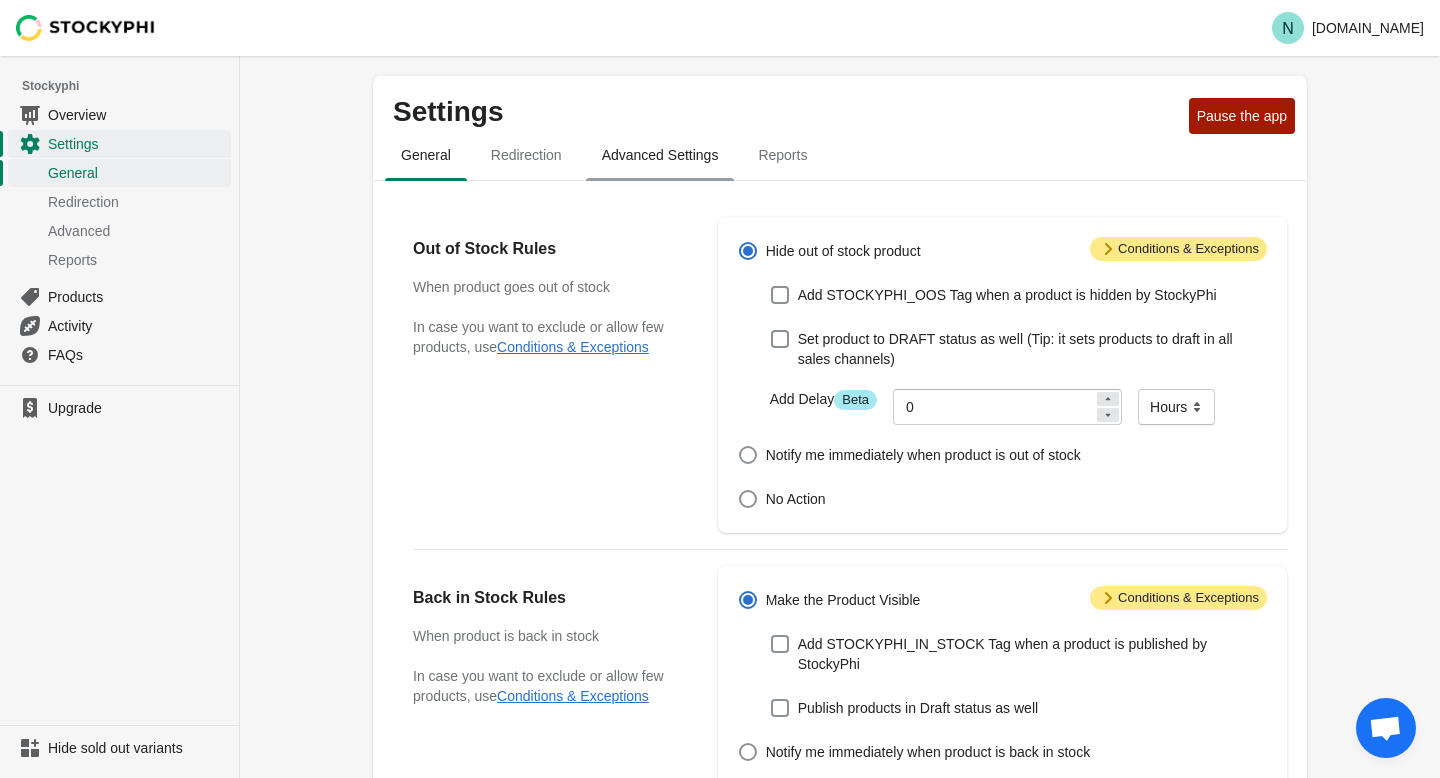 click on "Advanced Settings" at bounding box center [660, 155] 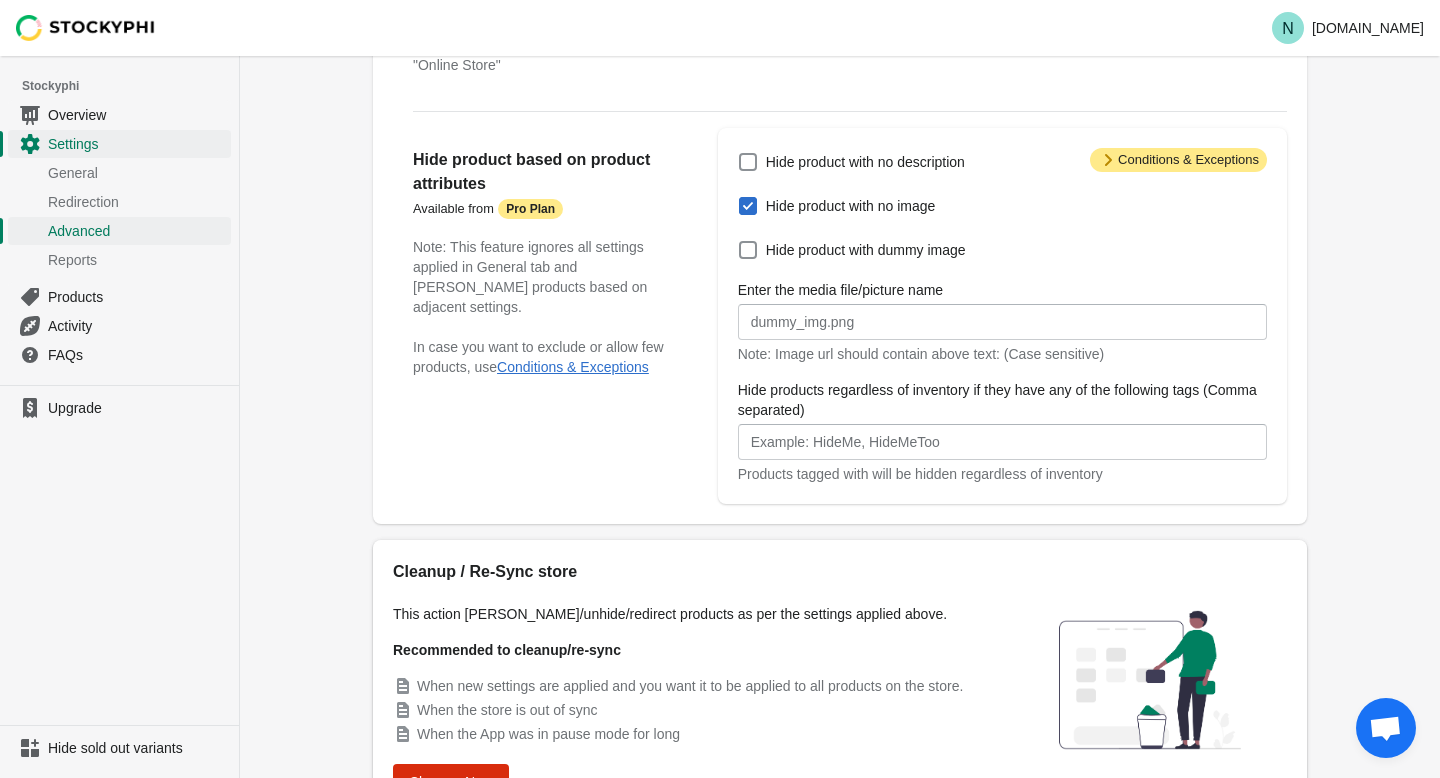 scroll, scrollTop: 289, scrollLeft: 0, axis: vertical 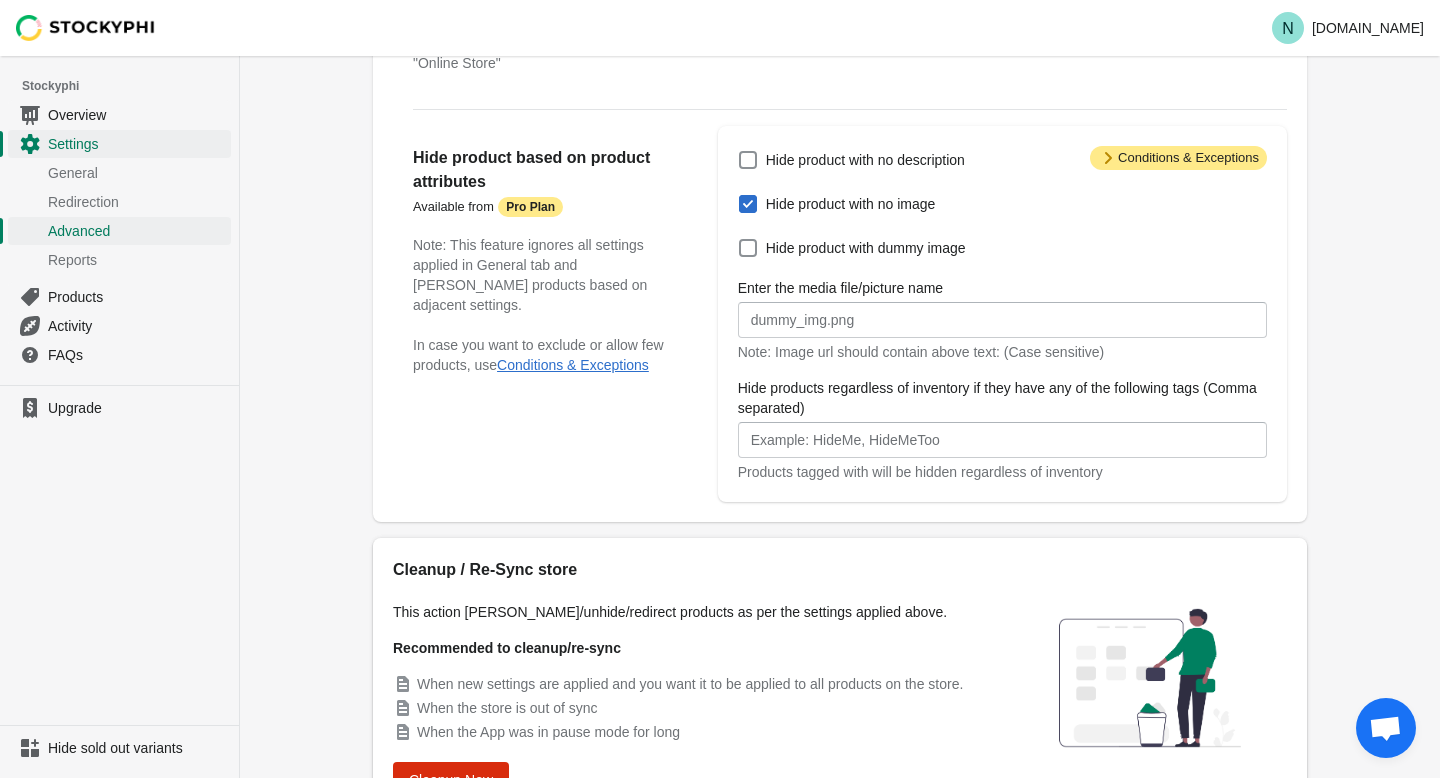 click on "Attention  Conditions & Exceptions" at bounding box center [1178, 158] 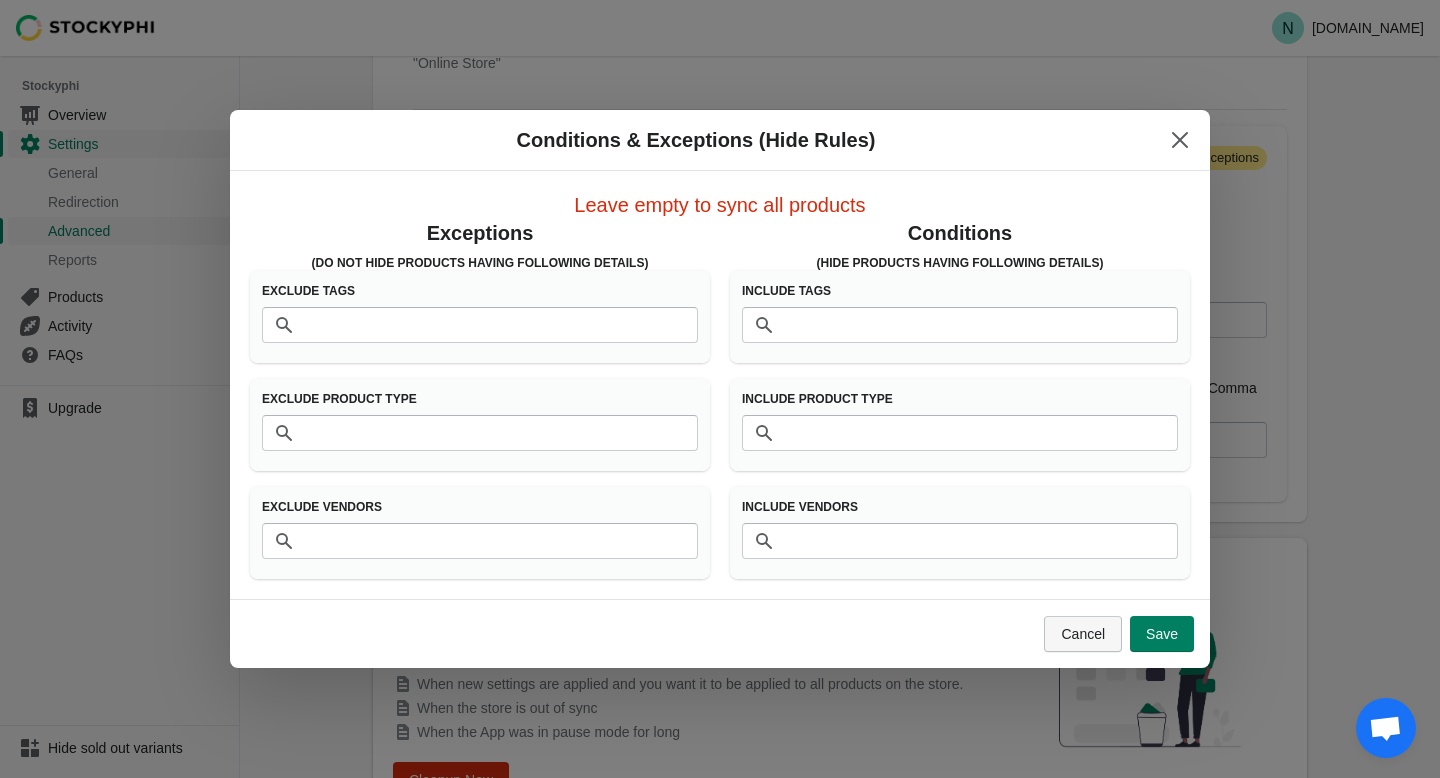 click on "Cancel" at bounding box center [1083, 634] 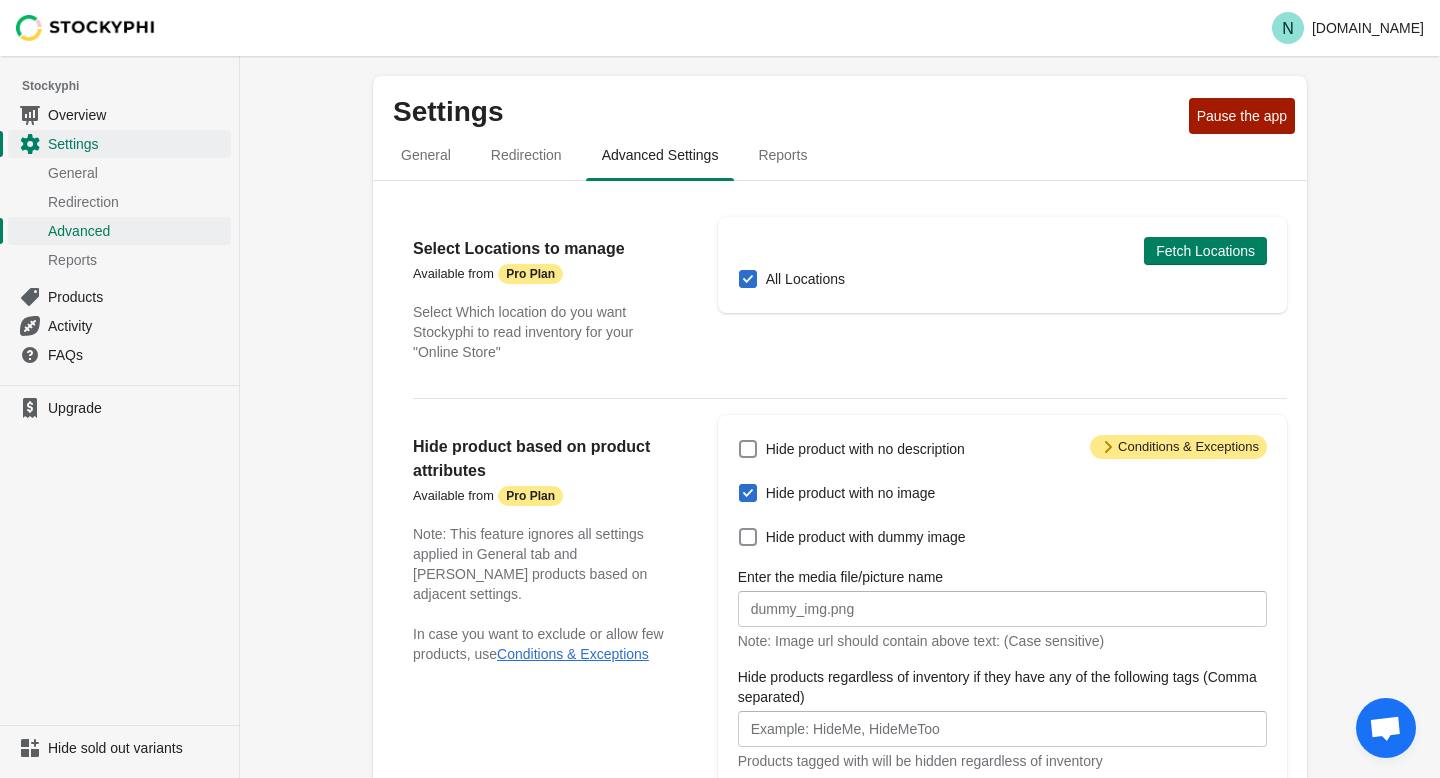 scroll, scrollTop: 289, scrollLeft: 0, axis: vertical 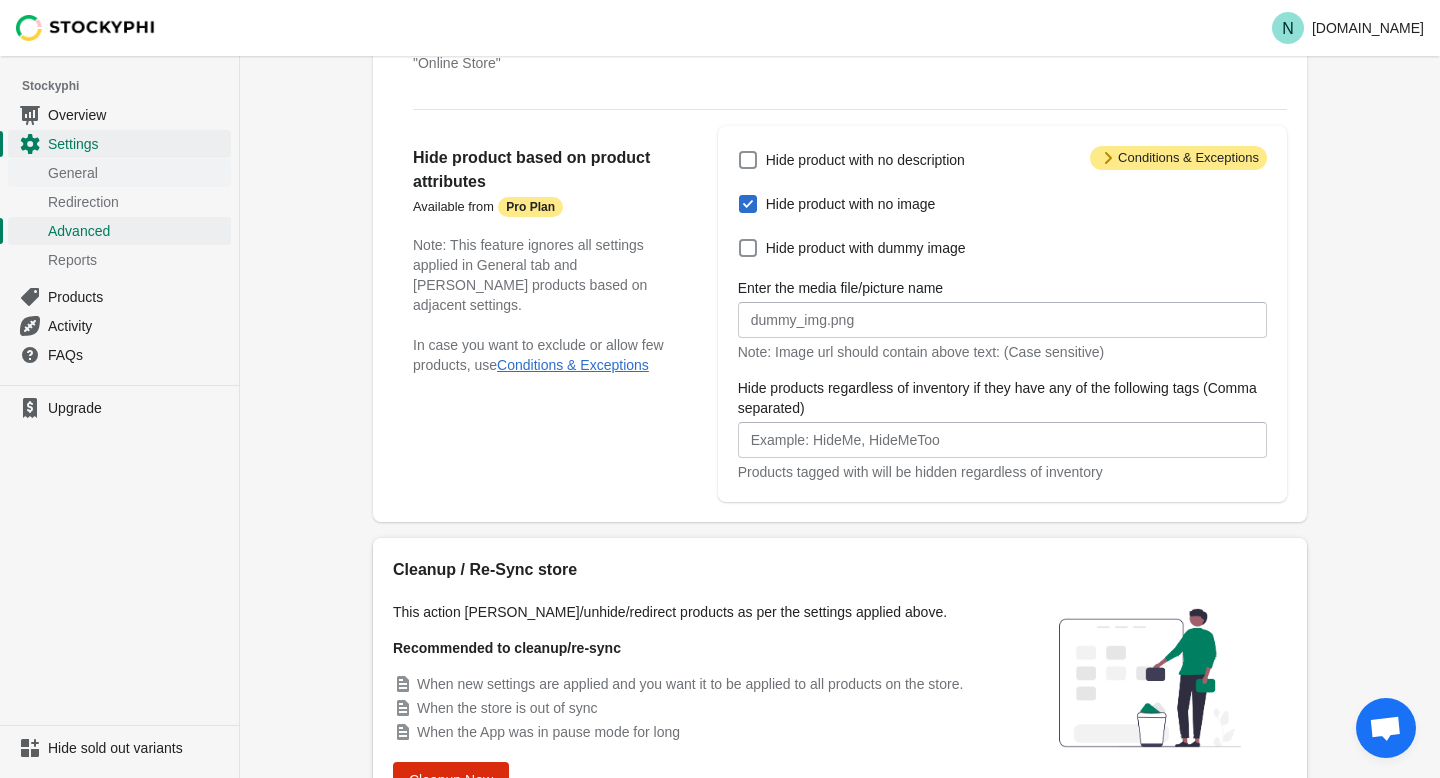 click on "General" at bounding box center (137, 173) 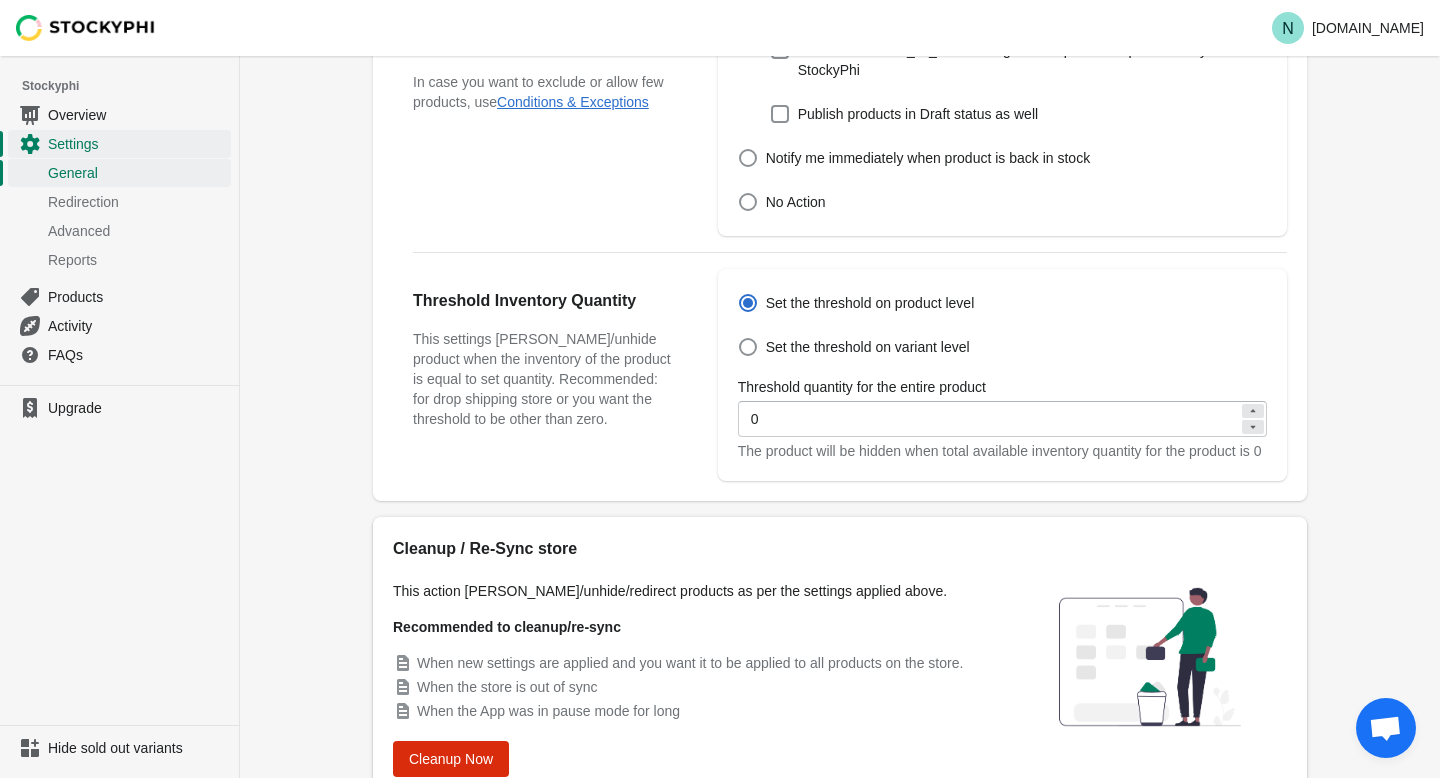 scroll, scrollTop: 701, scrollLeft: 0, axis: vertical 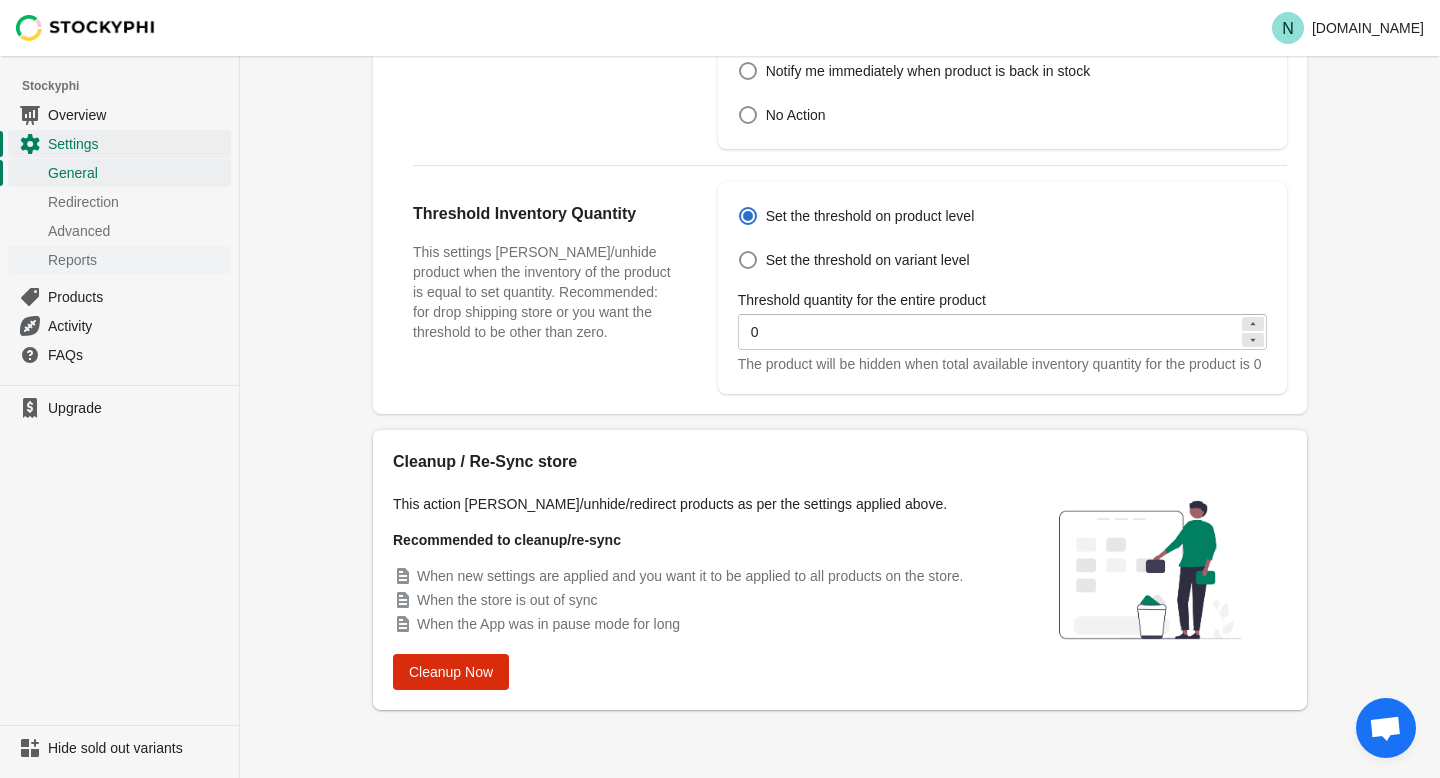 click on "Reports" at bounding box center (137, 260) 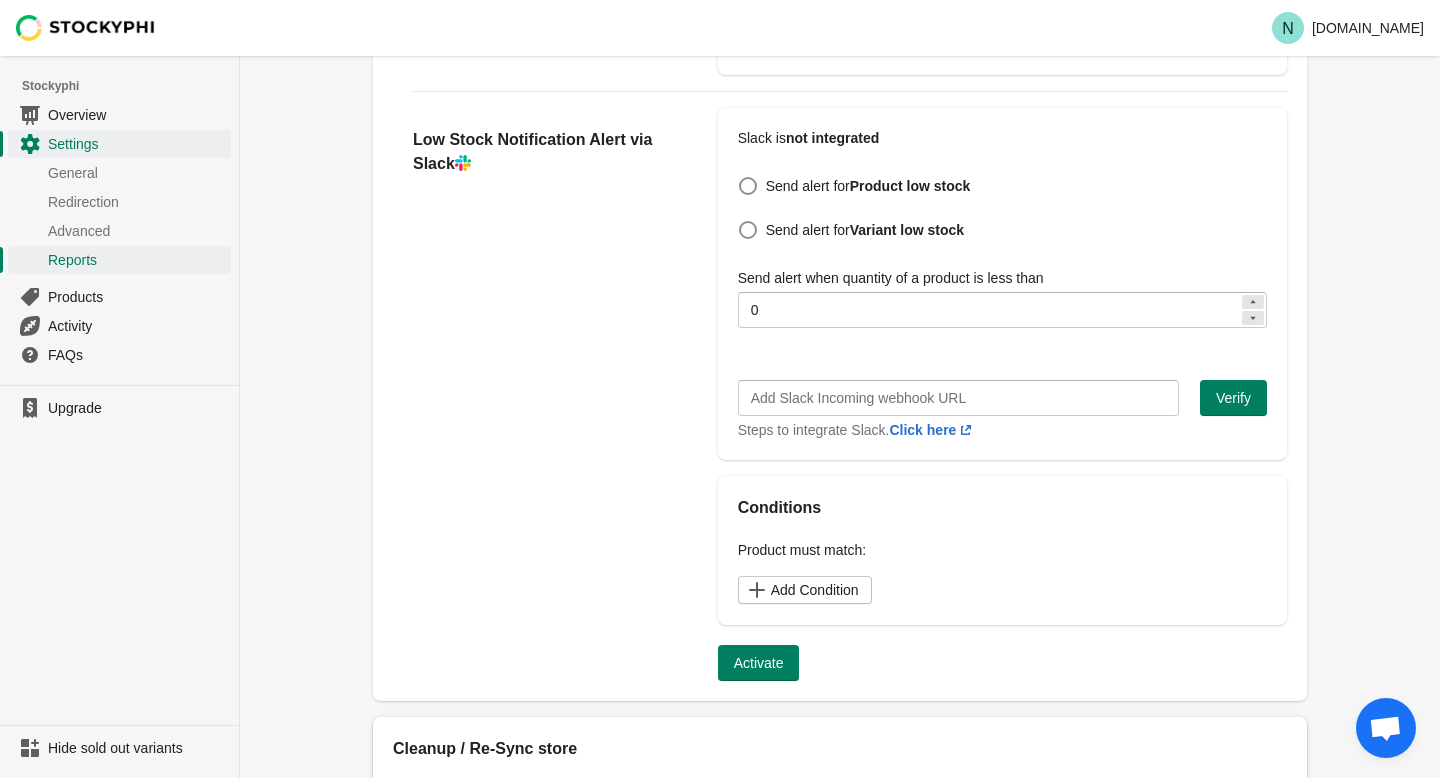 scroll, scrollTop: 514, scrollLeft: 0, axis: vertical 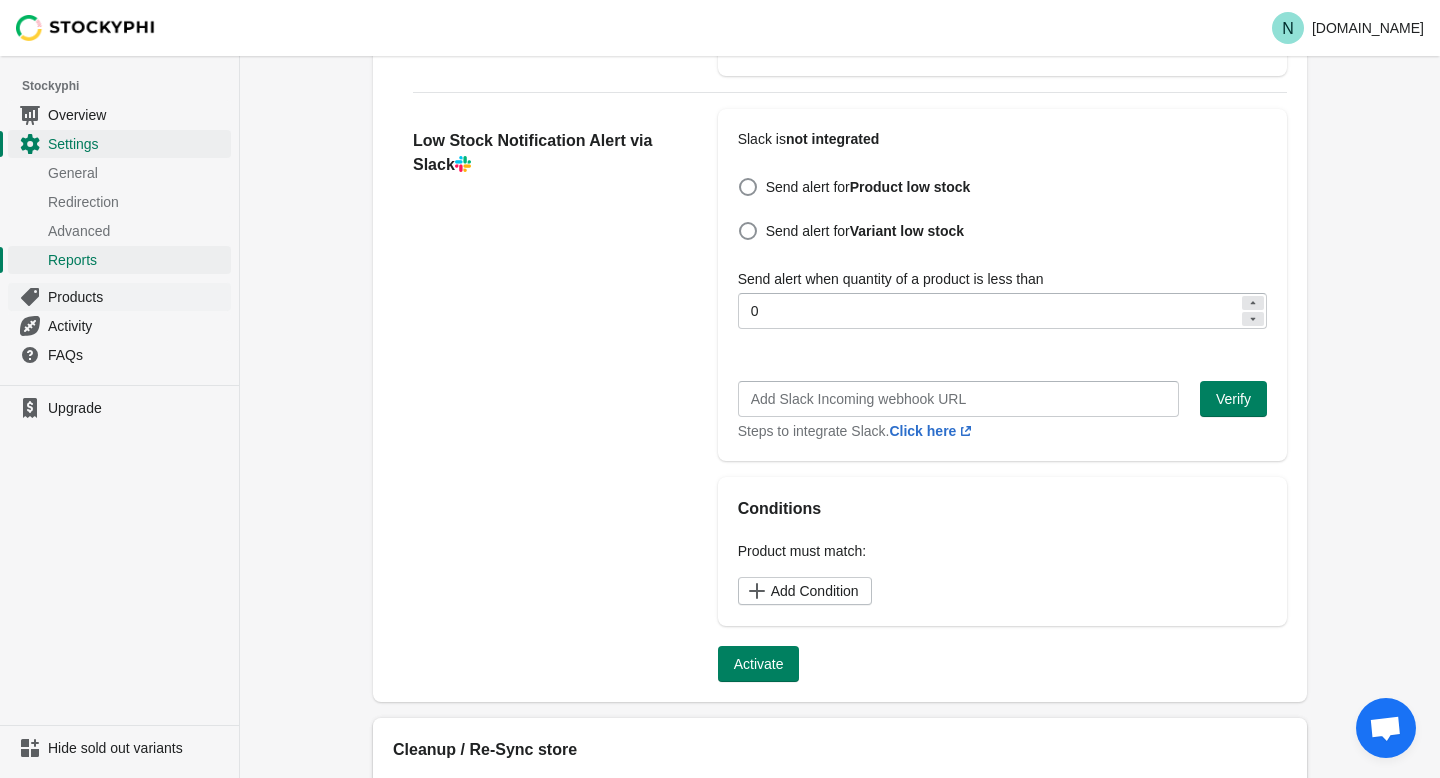 click on "Products" at bounding box center [137, 297] 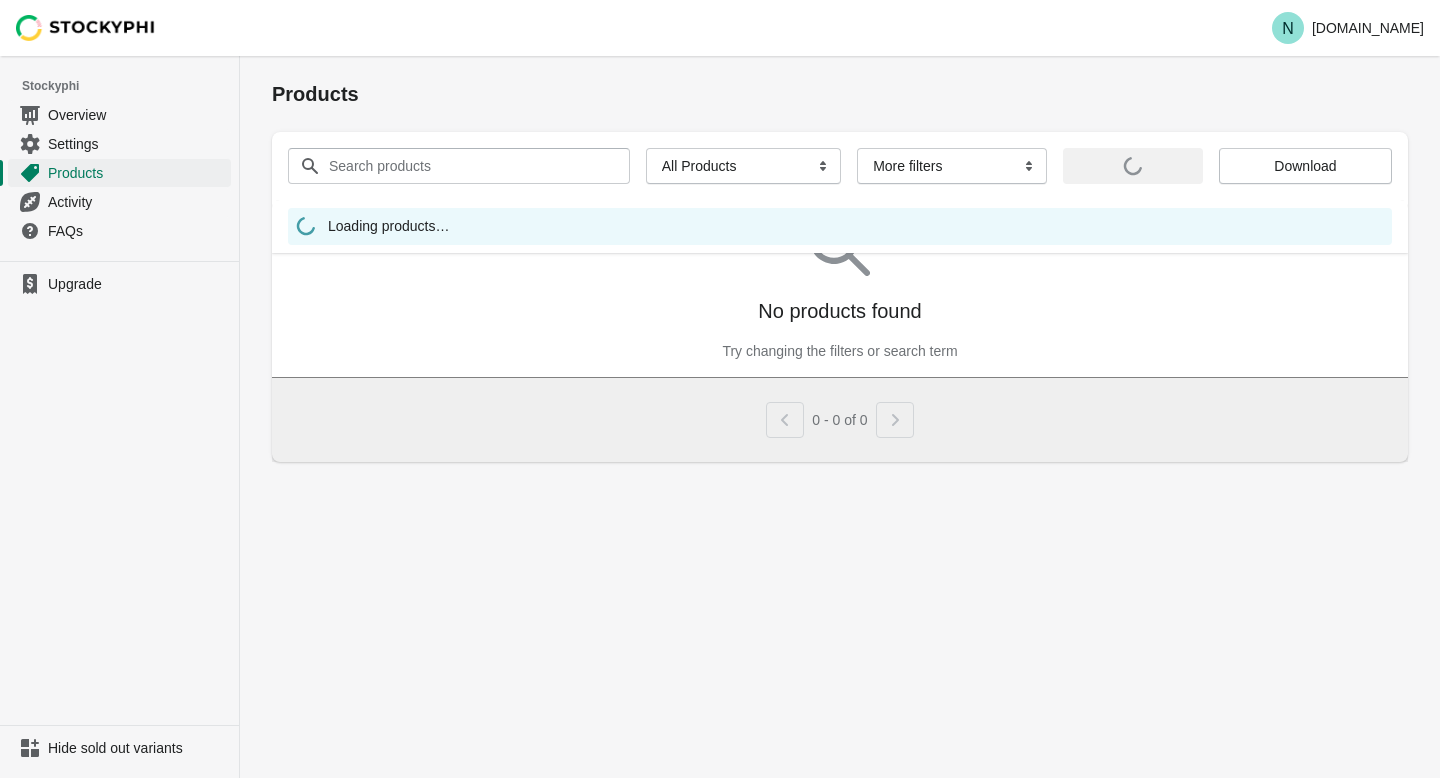 scroll, scrollTop: 0, scrollLeft: 0, axis: both 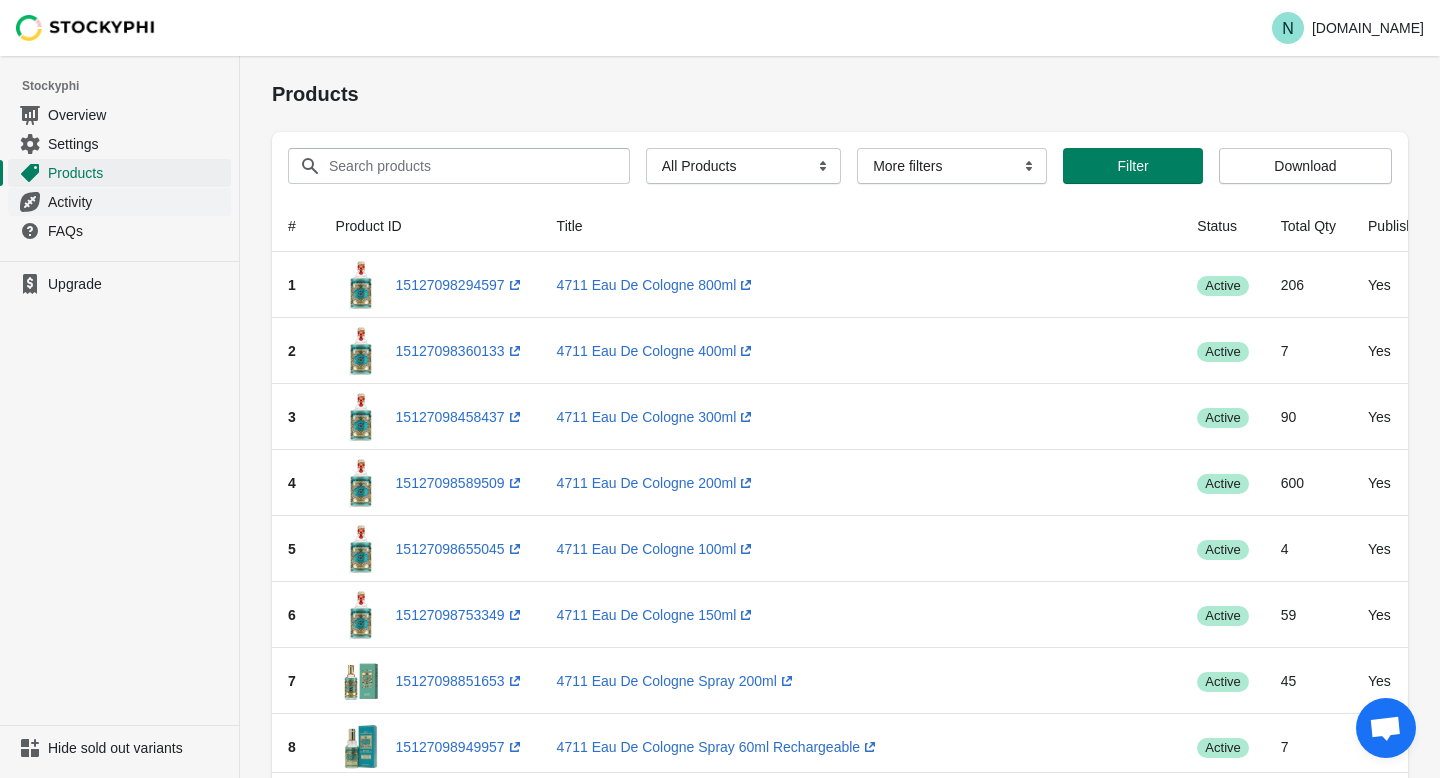 click on "Activity" at bounding box center (137, 202) 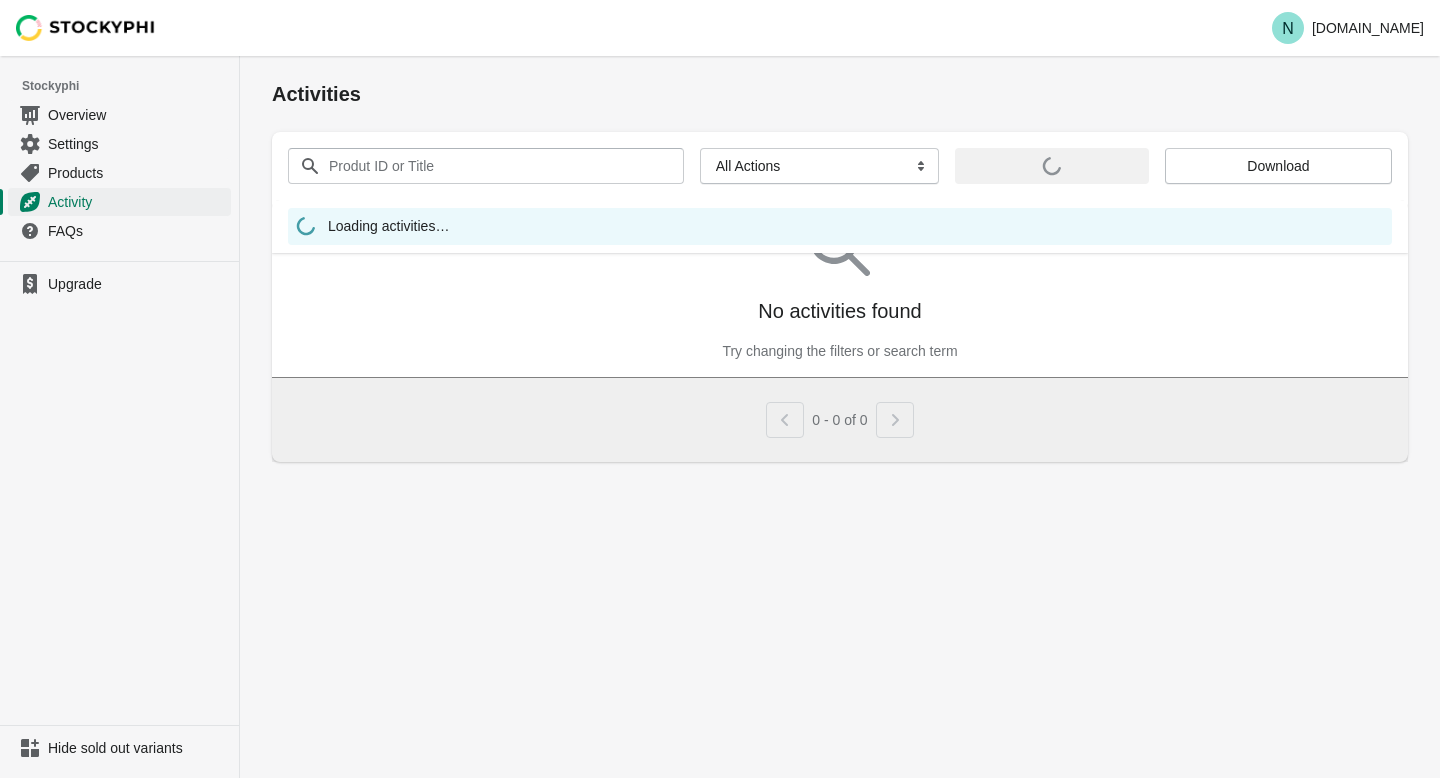 scroll, scrollTop: 0, scrollLeft: 0, axis: both 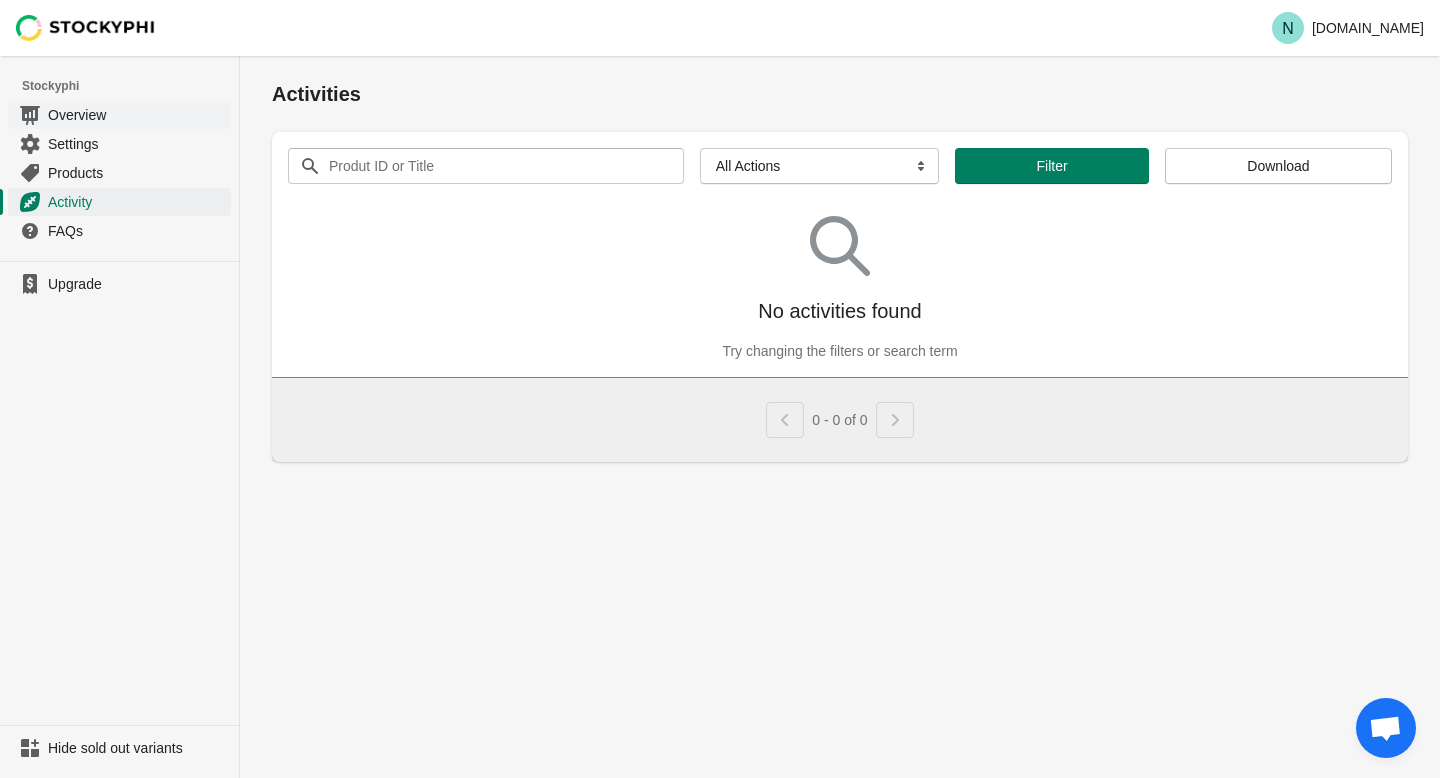 click on "Overview" at bounding box center [137, 115] 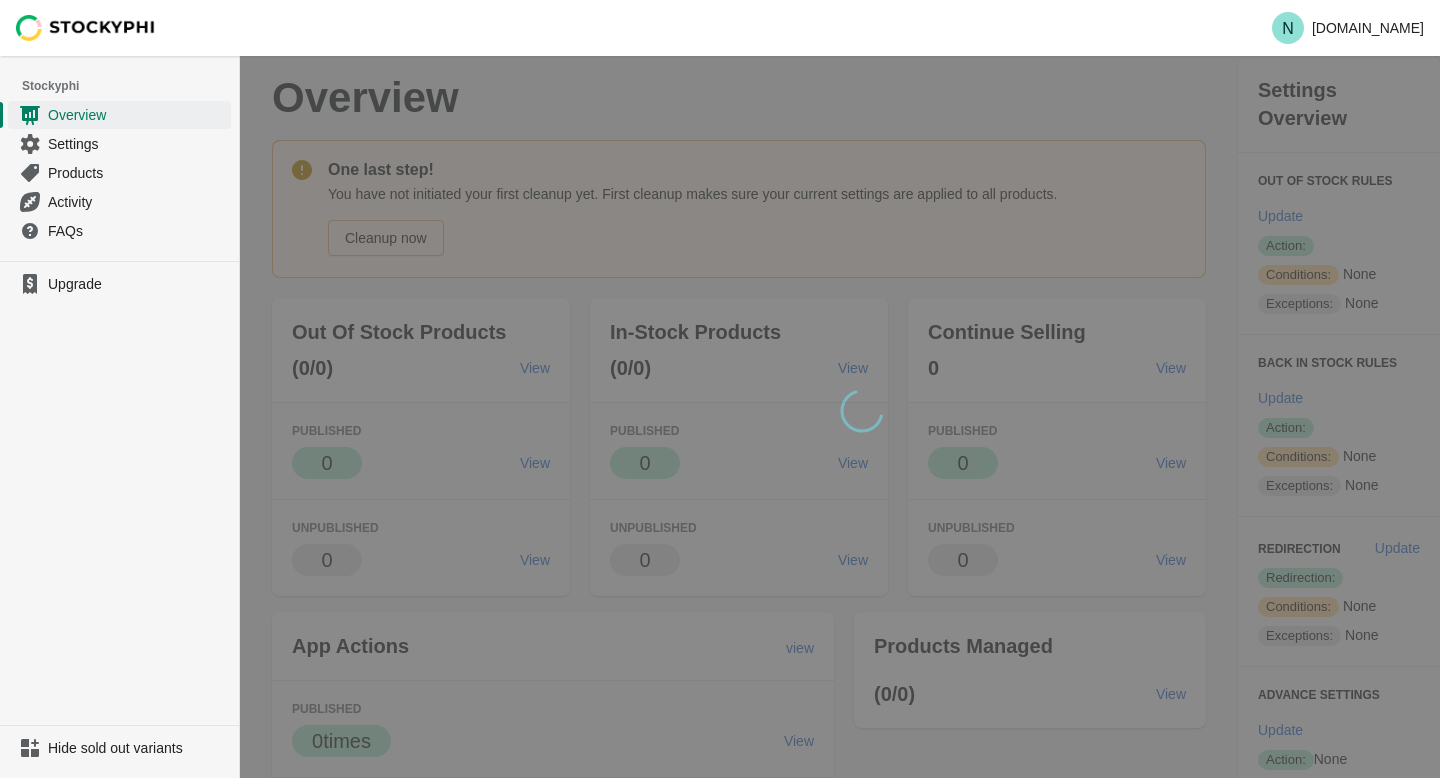 scroll, scrollTop: 0, scrollLeft: 0, axis: both 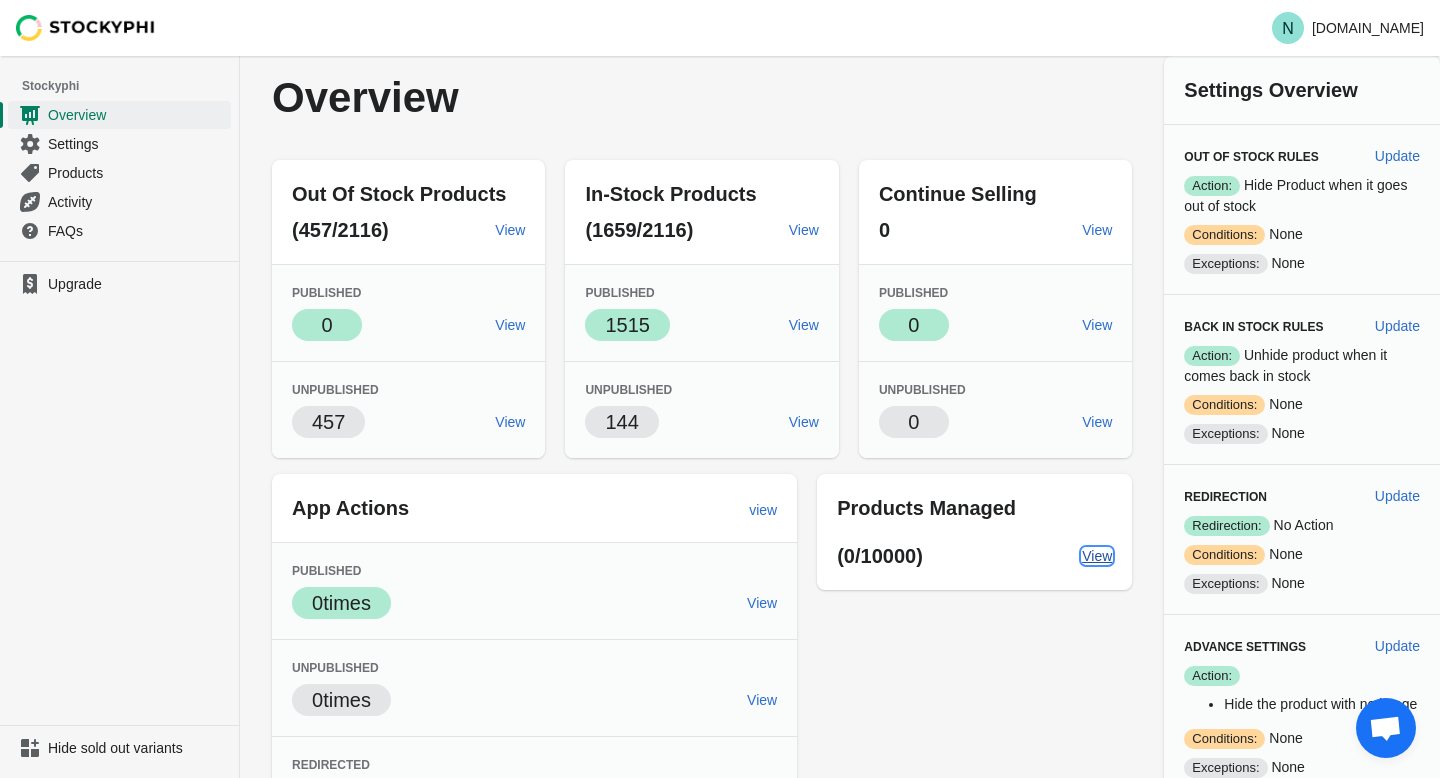 click on "View" at bounding box center [1097, 556] 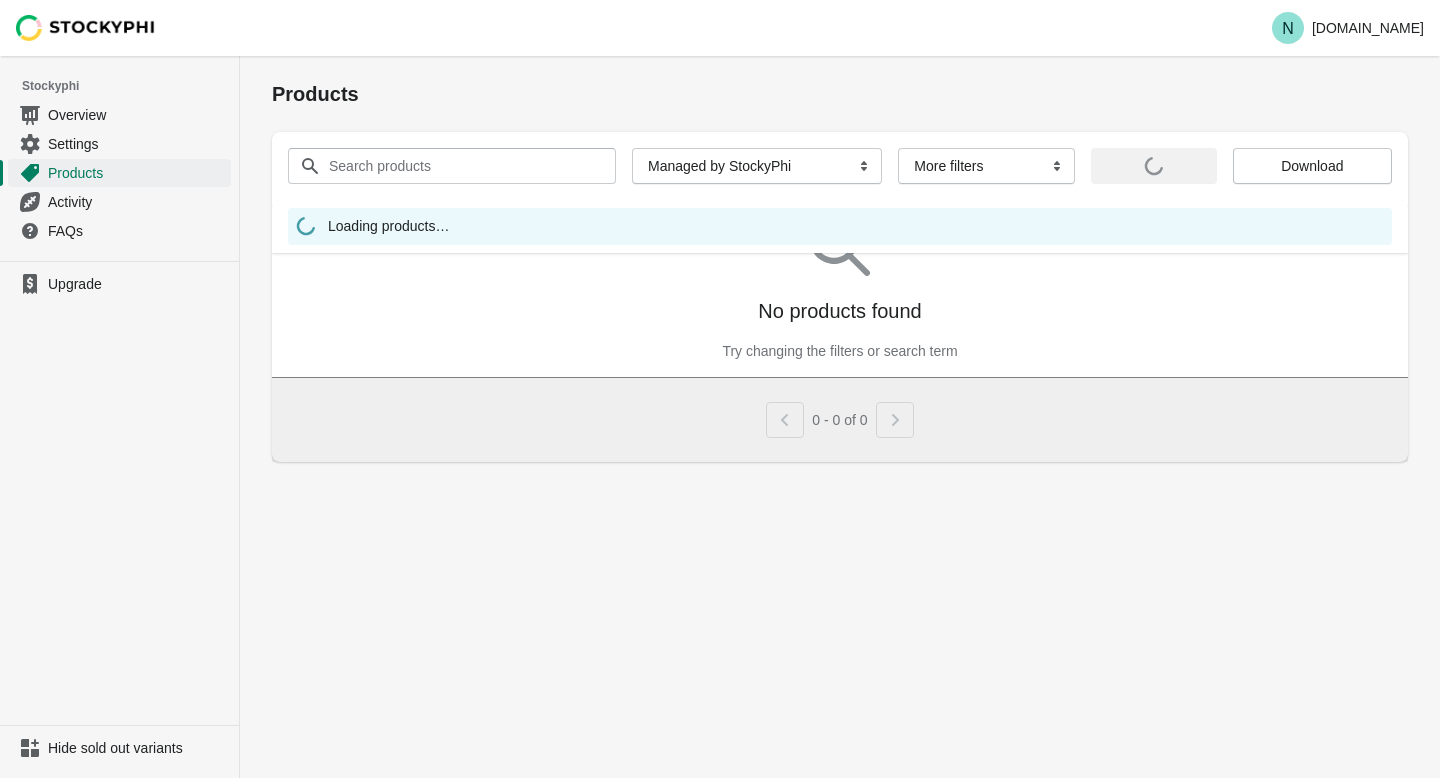 scroll, scrollTop: 0, scrollLeft: 0, axis: both 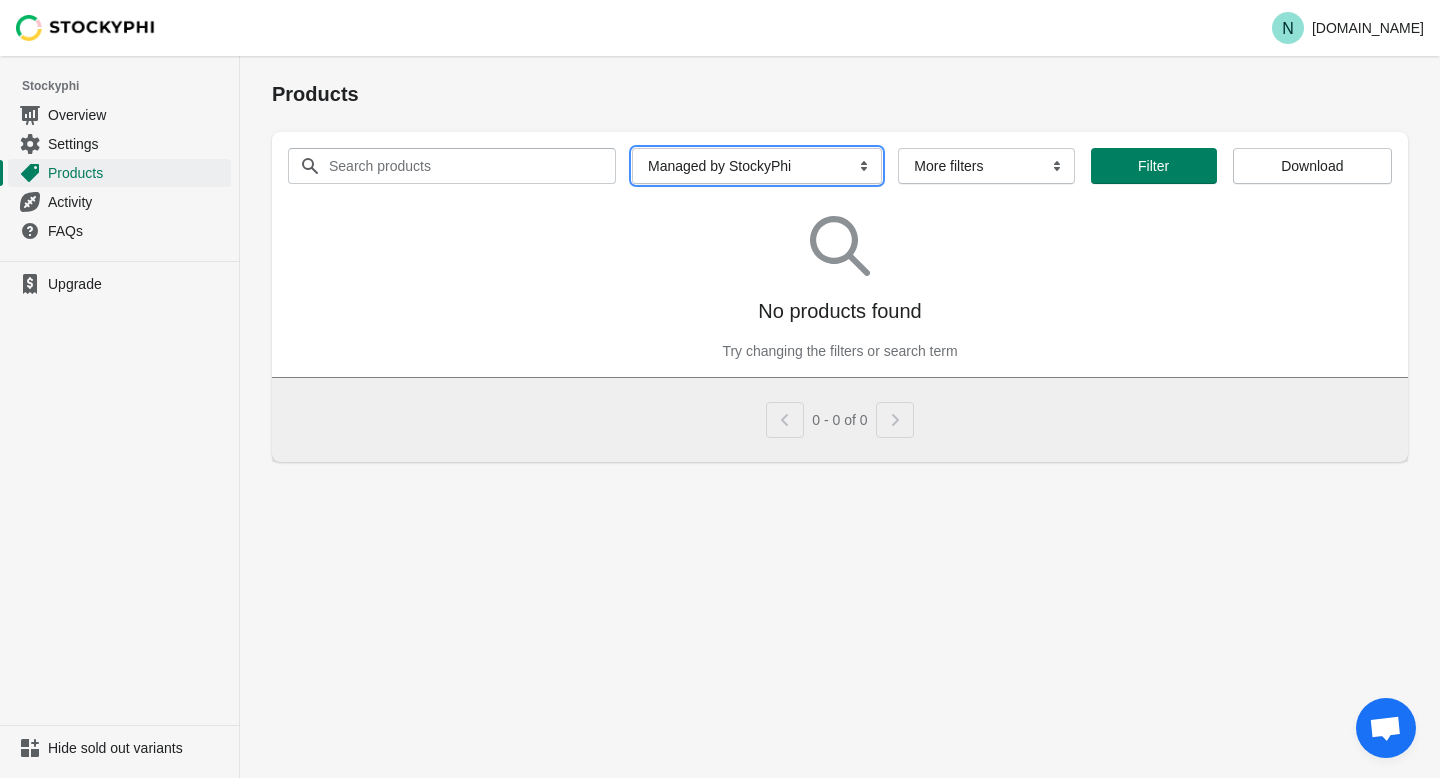 click on "All Products InStock InStock Published InStock Un-Published OOS OOS Published OOS Un-Published InStock Draft Products OOS Draft Products Has No Image Has No Image and Published InStock and Has No Image Has No Description InStock and Has No Description Has No Description and Published Continue Selling Continue Selling Published Continue Selling Un-Published Managed by StockyPhi" at bounding box center (757, 166) 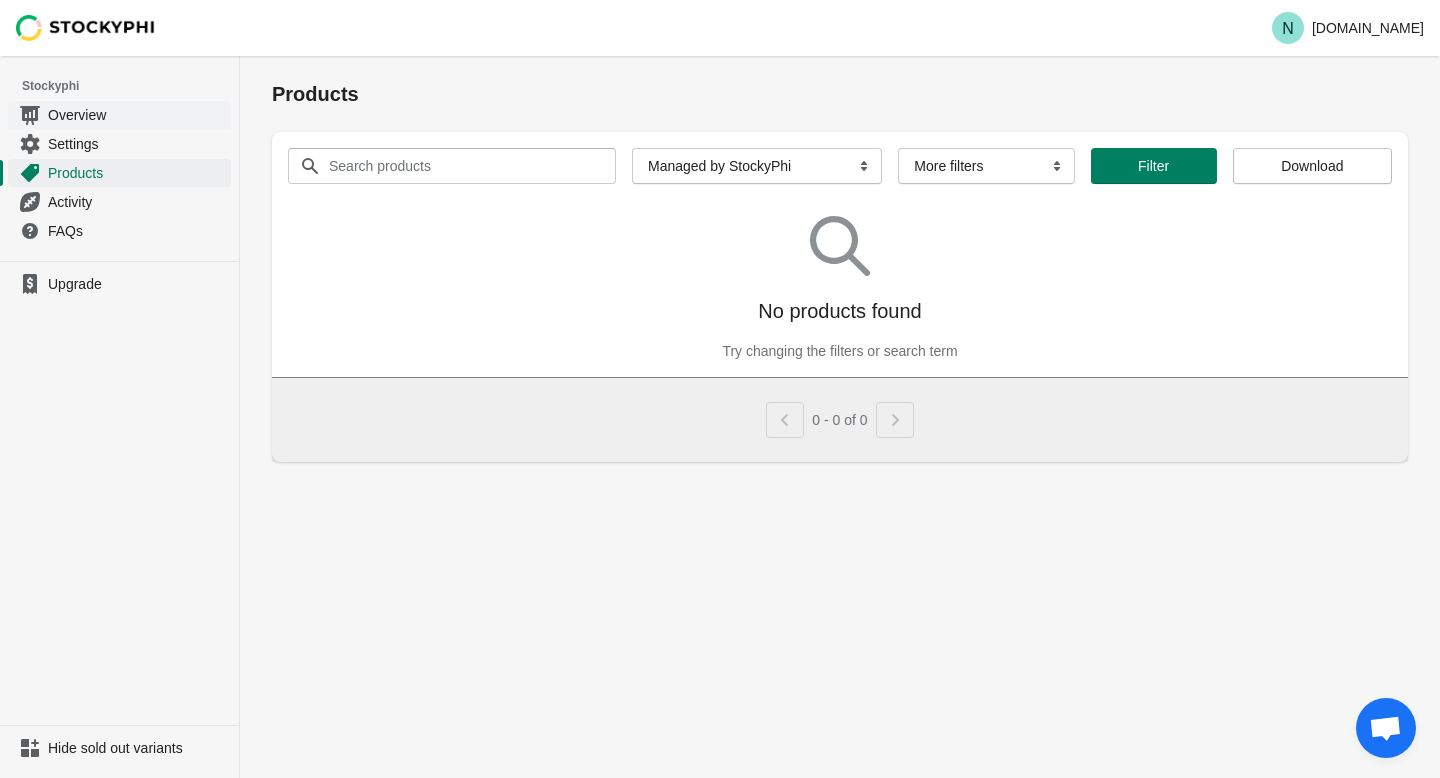 click on "Overview" at bounding box center (137, 115) 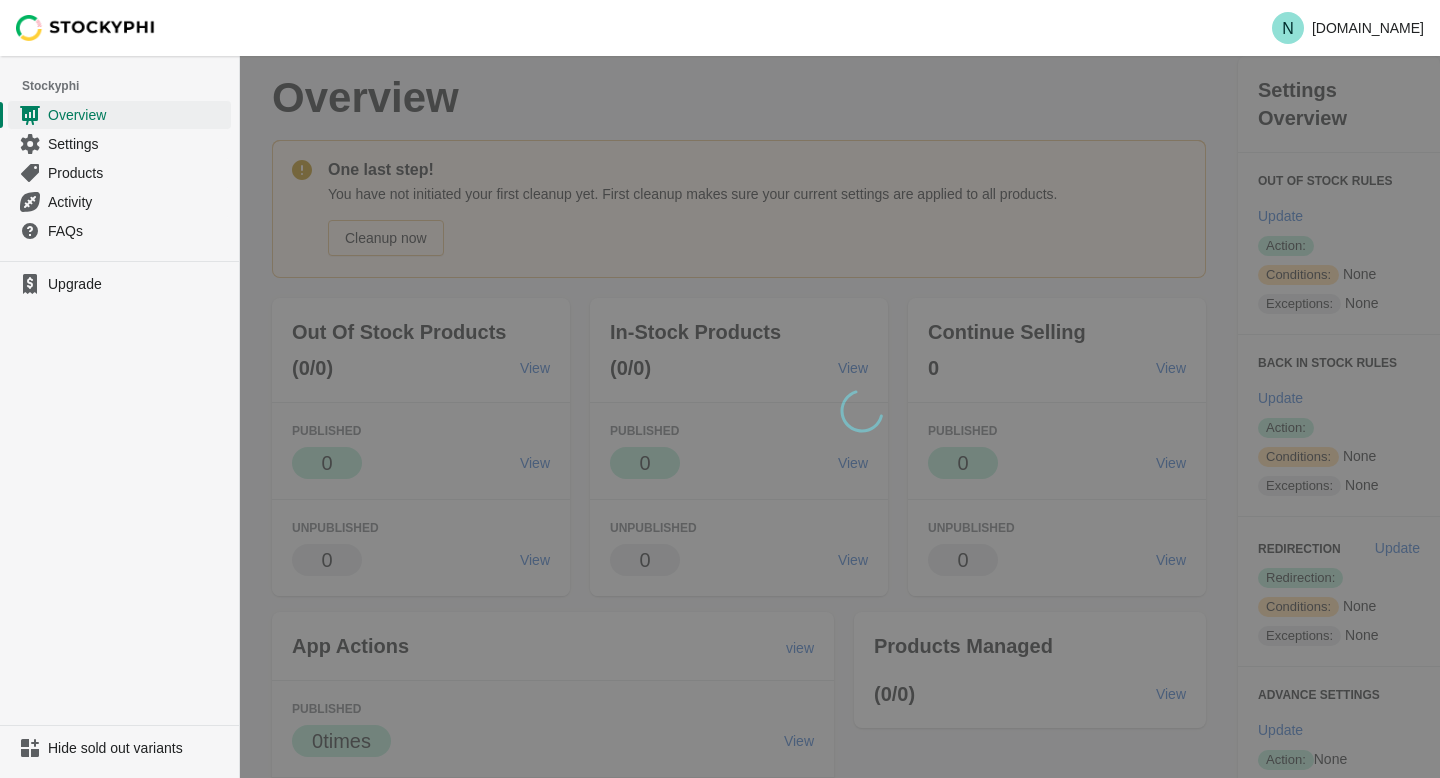 scroll, scrollTop: 0, scrollLeft: 0, axis: both 